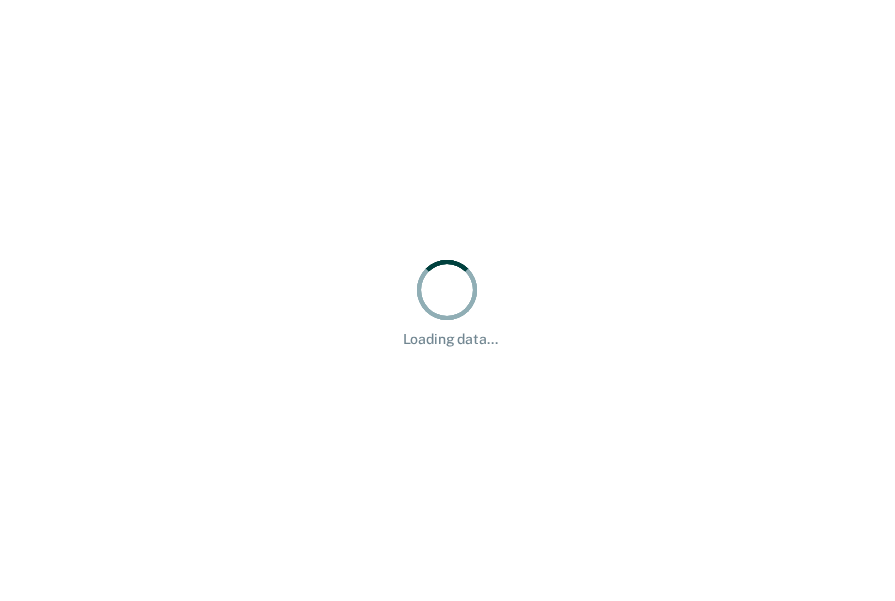 scroll, scrollTop: 0, scrollLeft: 0, axis: both 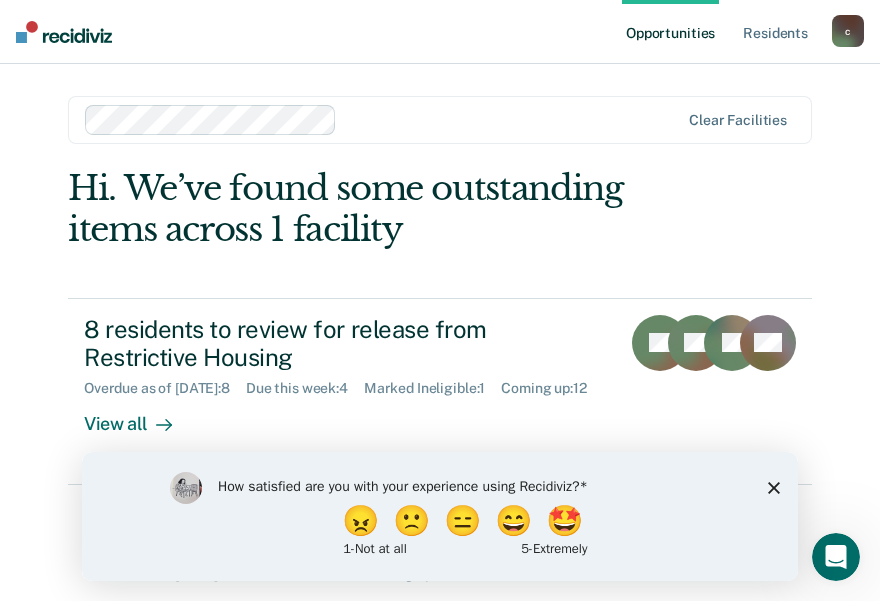 click 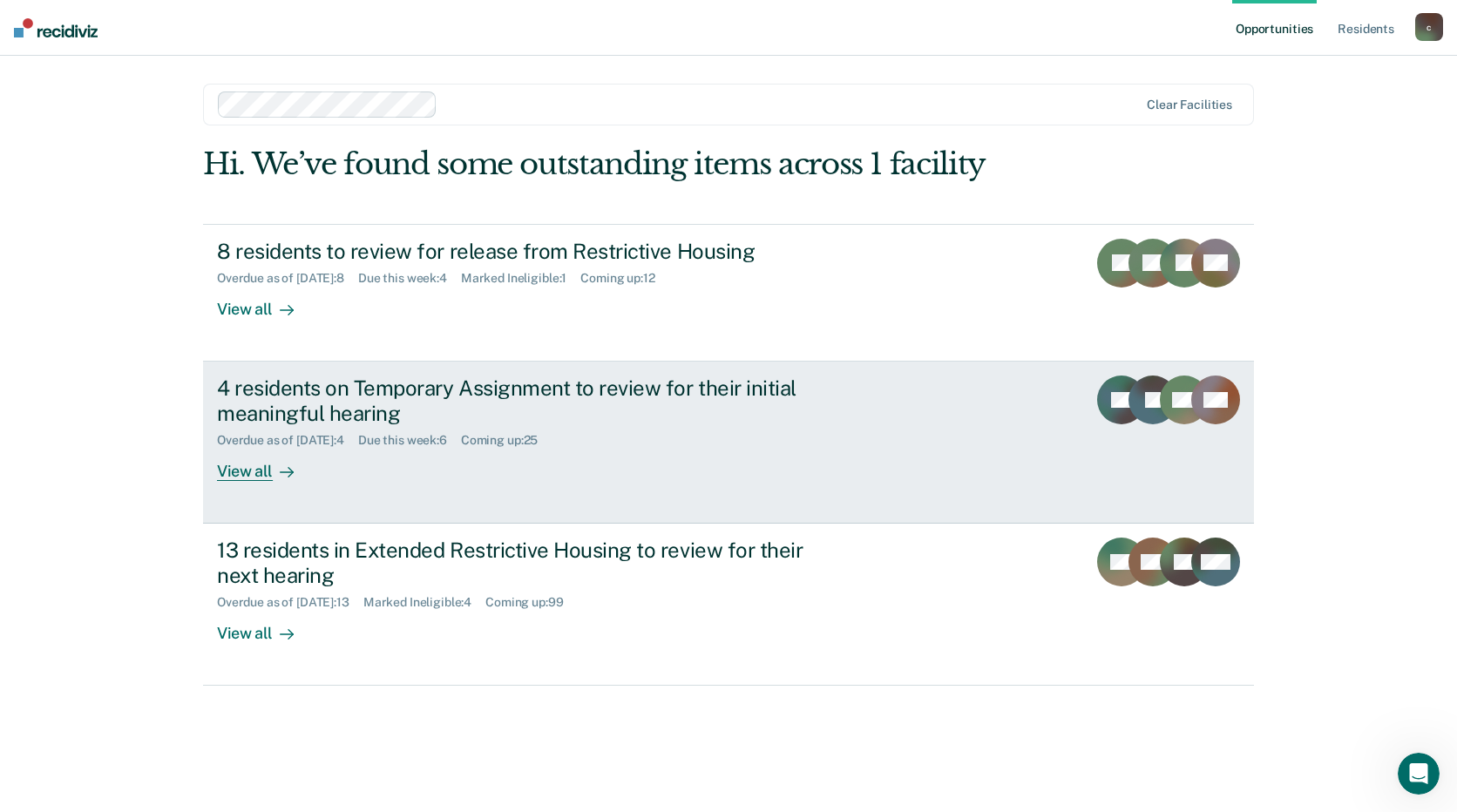 click on "4 residents on Temporary Assignment to review for their initial meaningful hearing Overdue as of [DATE] :  4 Due this week :  6 Coming up :  25 View all   TP JF NH AH" at bounding box center (728, 443) 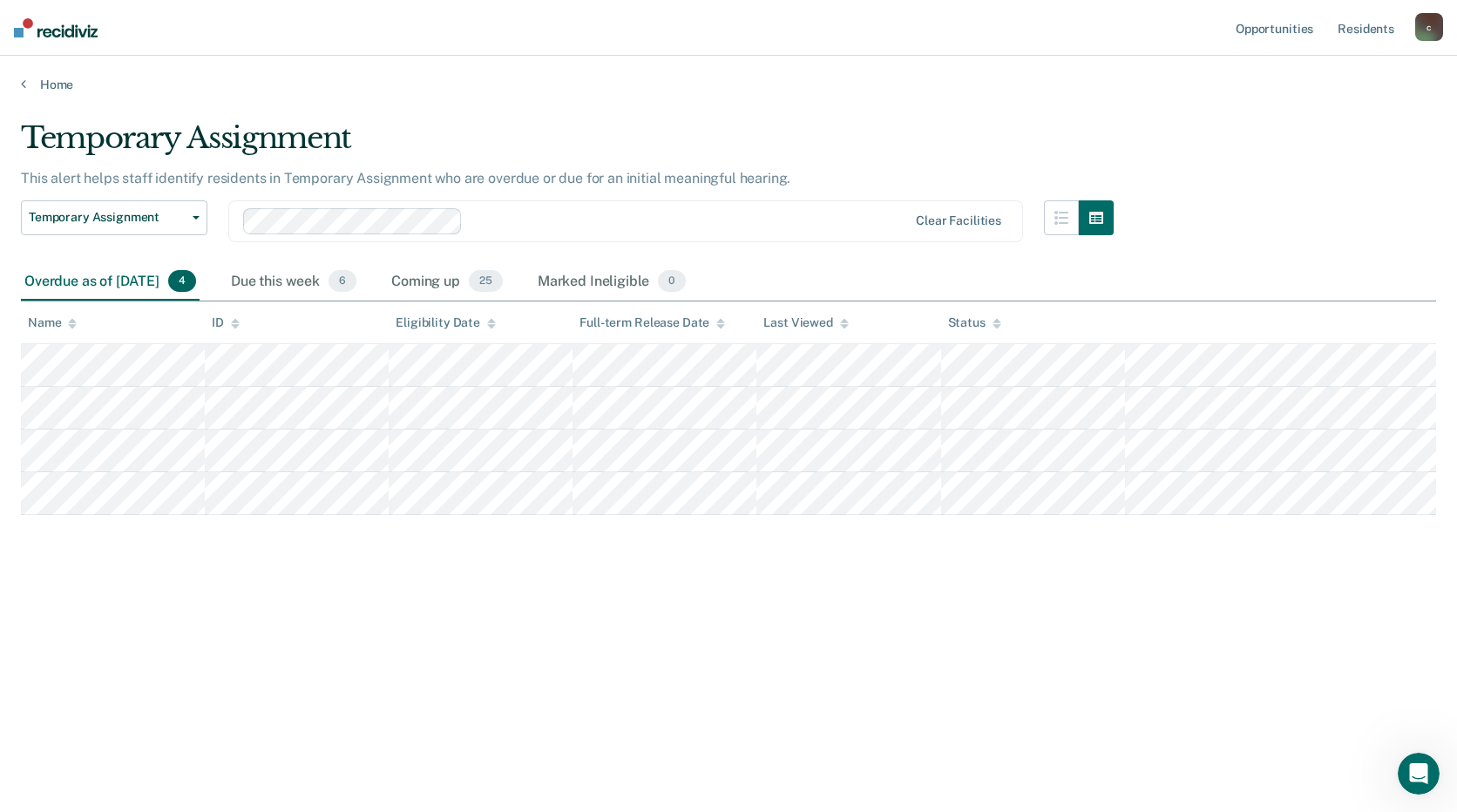 click on "Home" at bounding box center (728, 74) 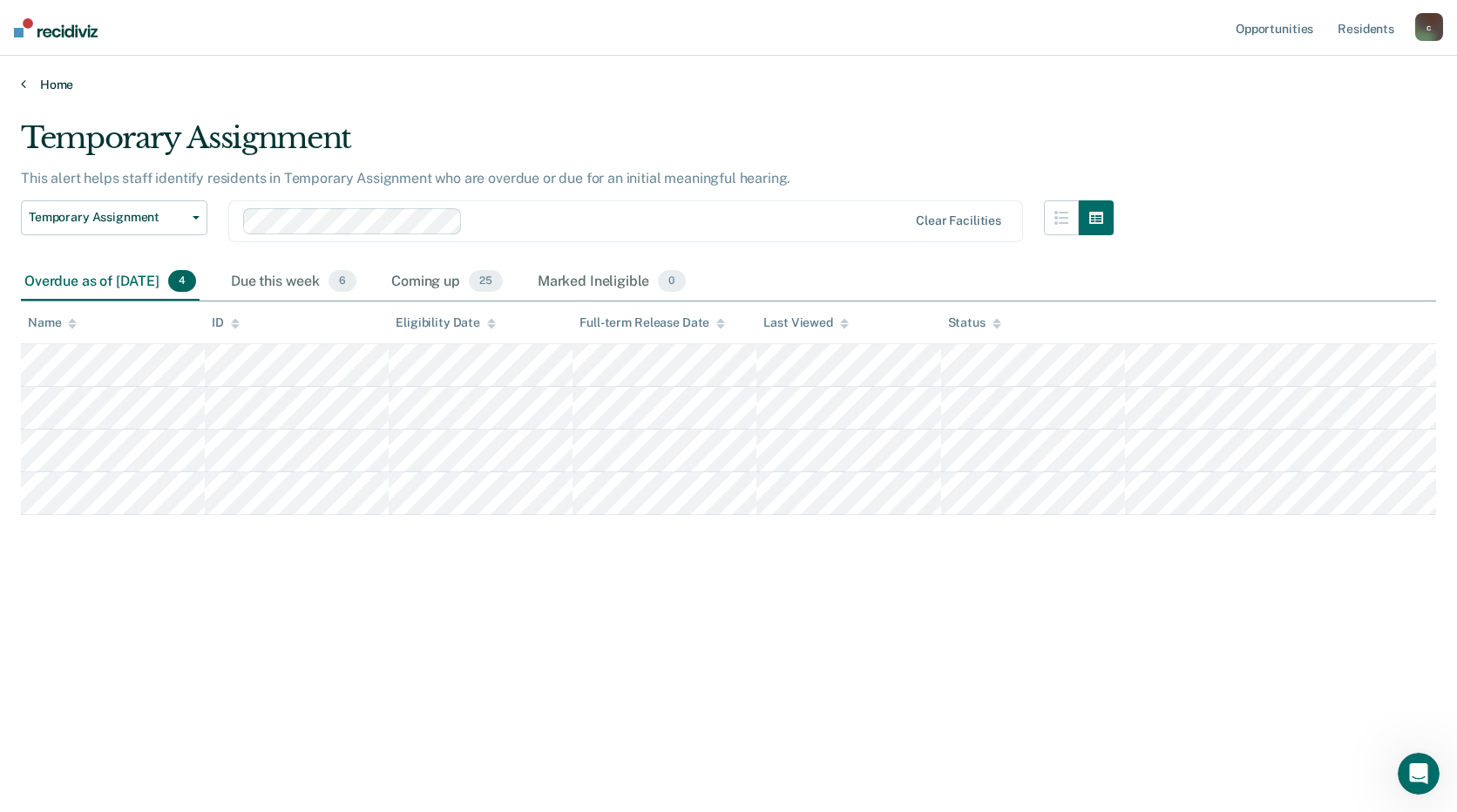 click on "Home" at bounding box center [728, 85] 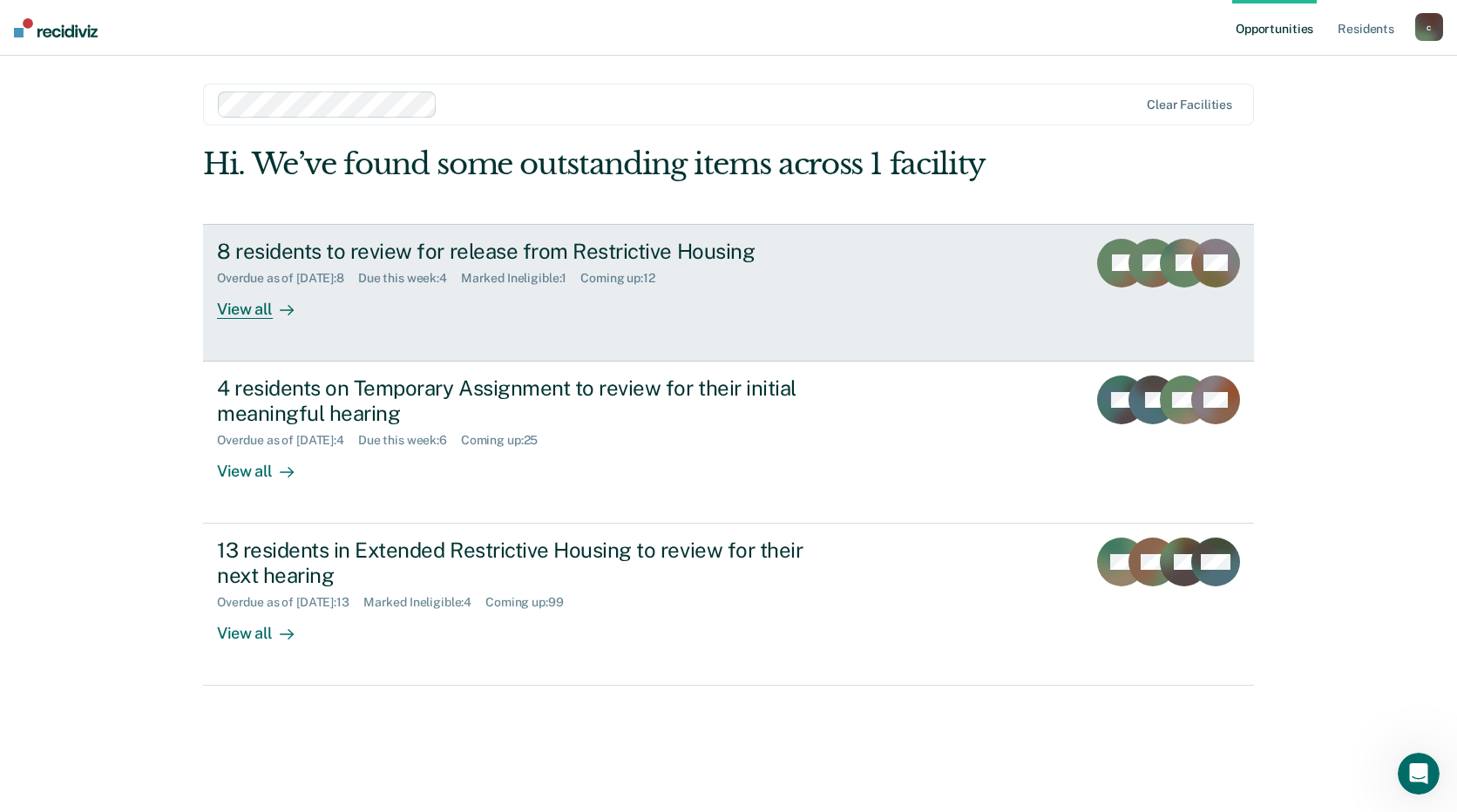click on "[NUMBER] residents to review for release from Restrictive Housing" at bounding box center [523, 251] 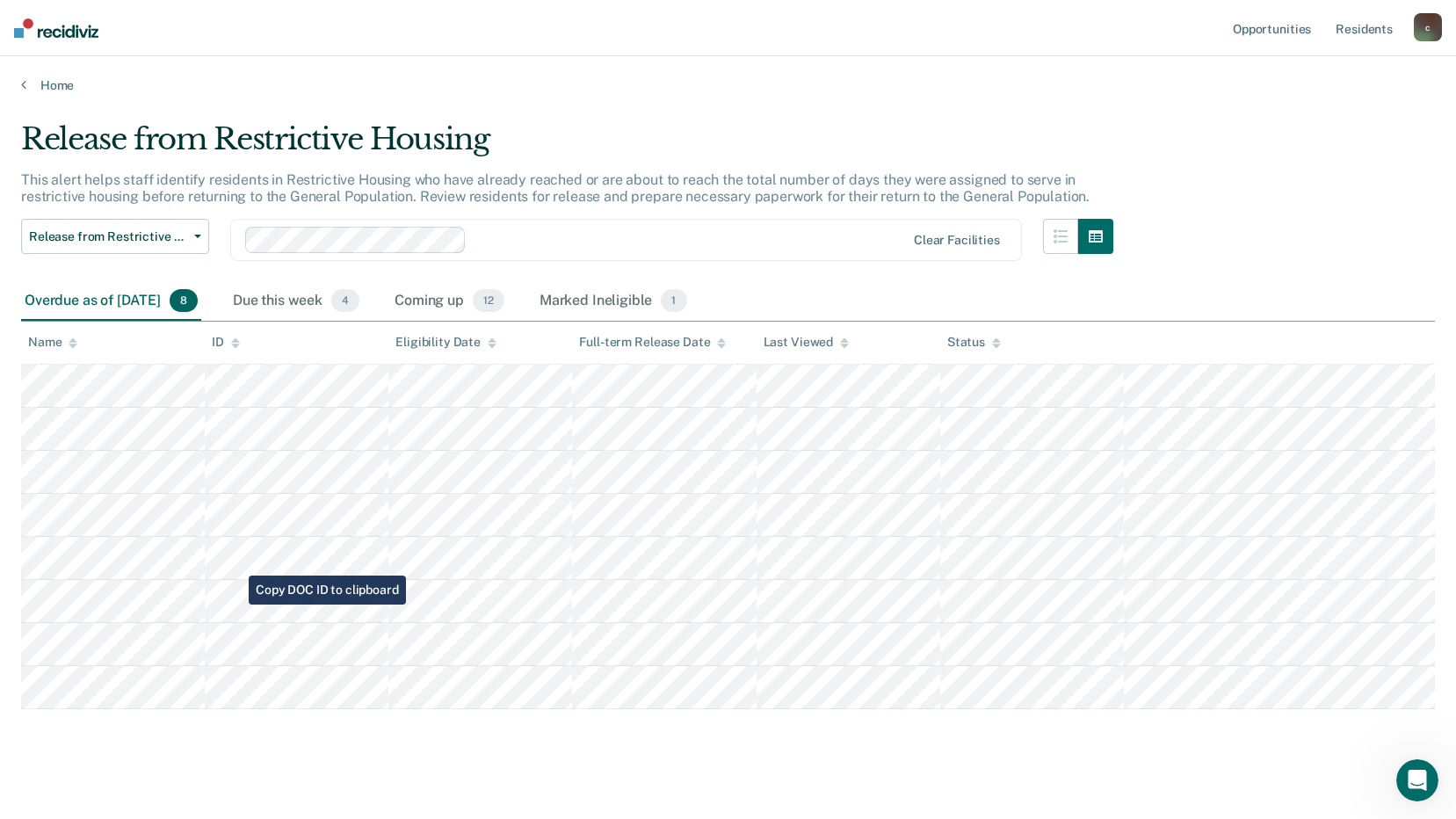 scroll, scrollTop: 17, scrollLeft: 0, axis: vertical 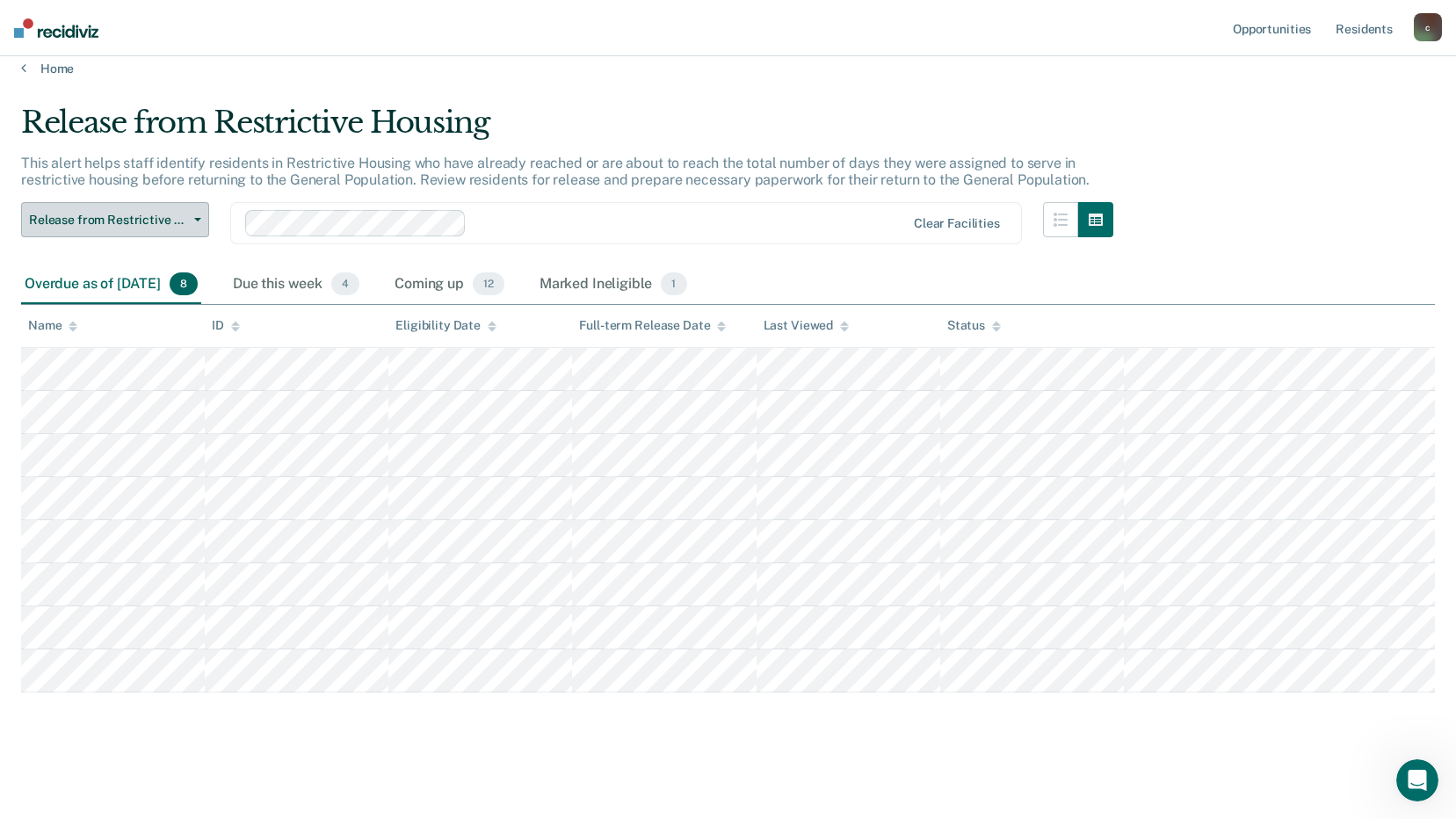 click on "Release from Restrictive Housing" at bounding box center [115, 220] 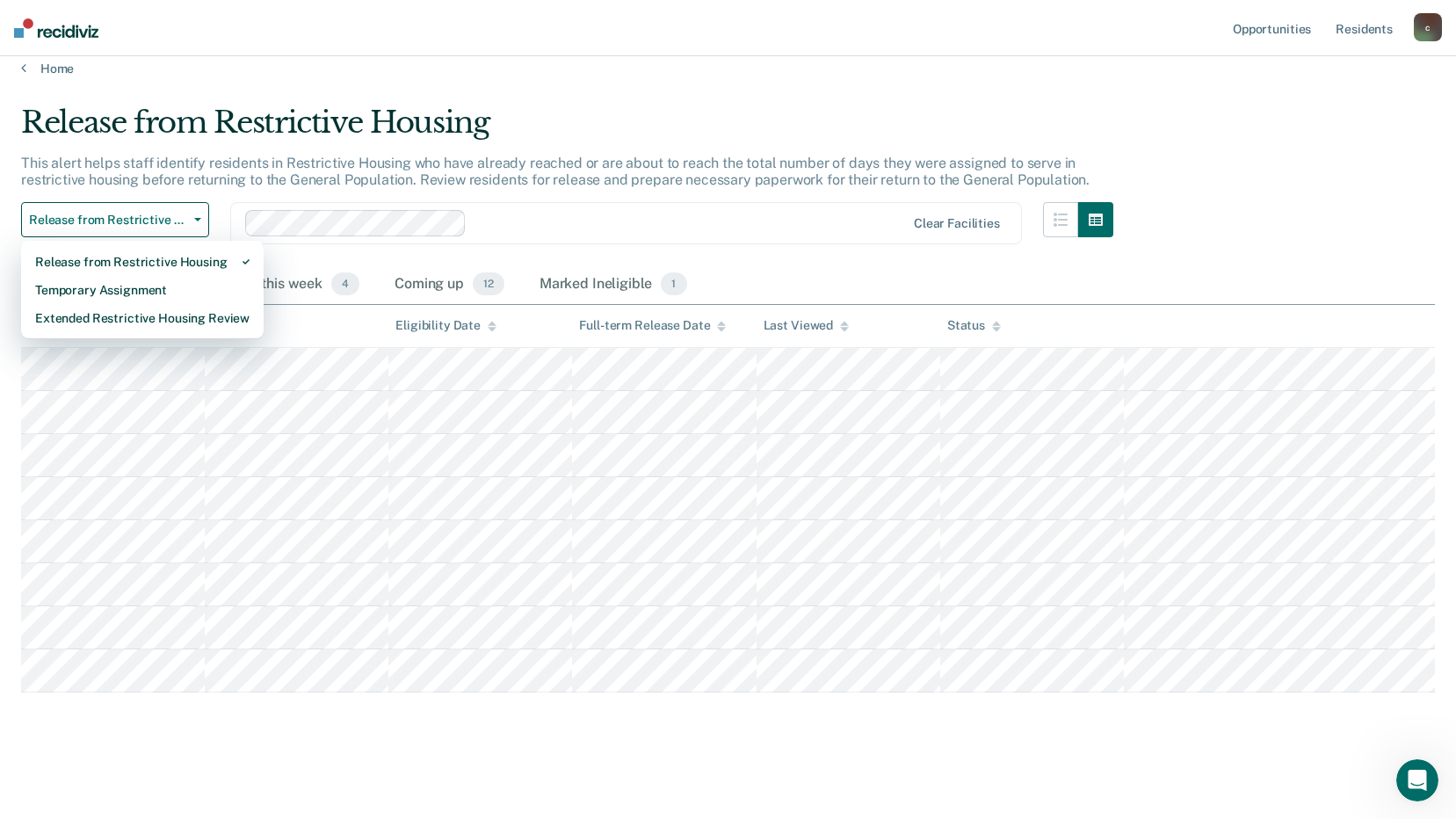 click on "Overdue as of Jul 28, 2025 8 Due this week 4 Coming up 12 Marked Ineligible 1" at bounding box center [728, 285] 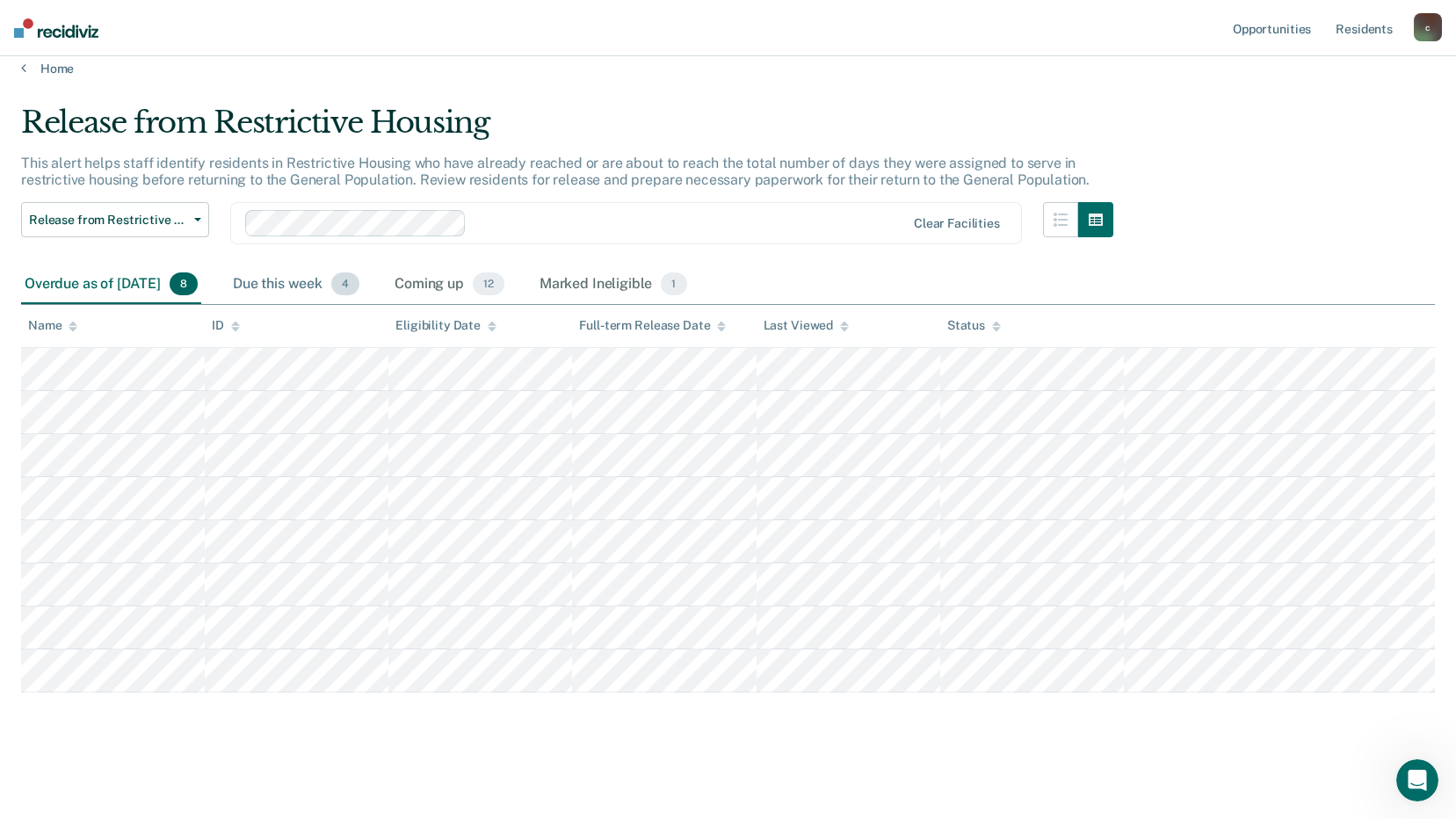click on "4" at bounding box center [345, 284] 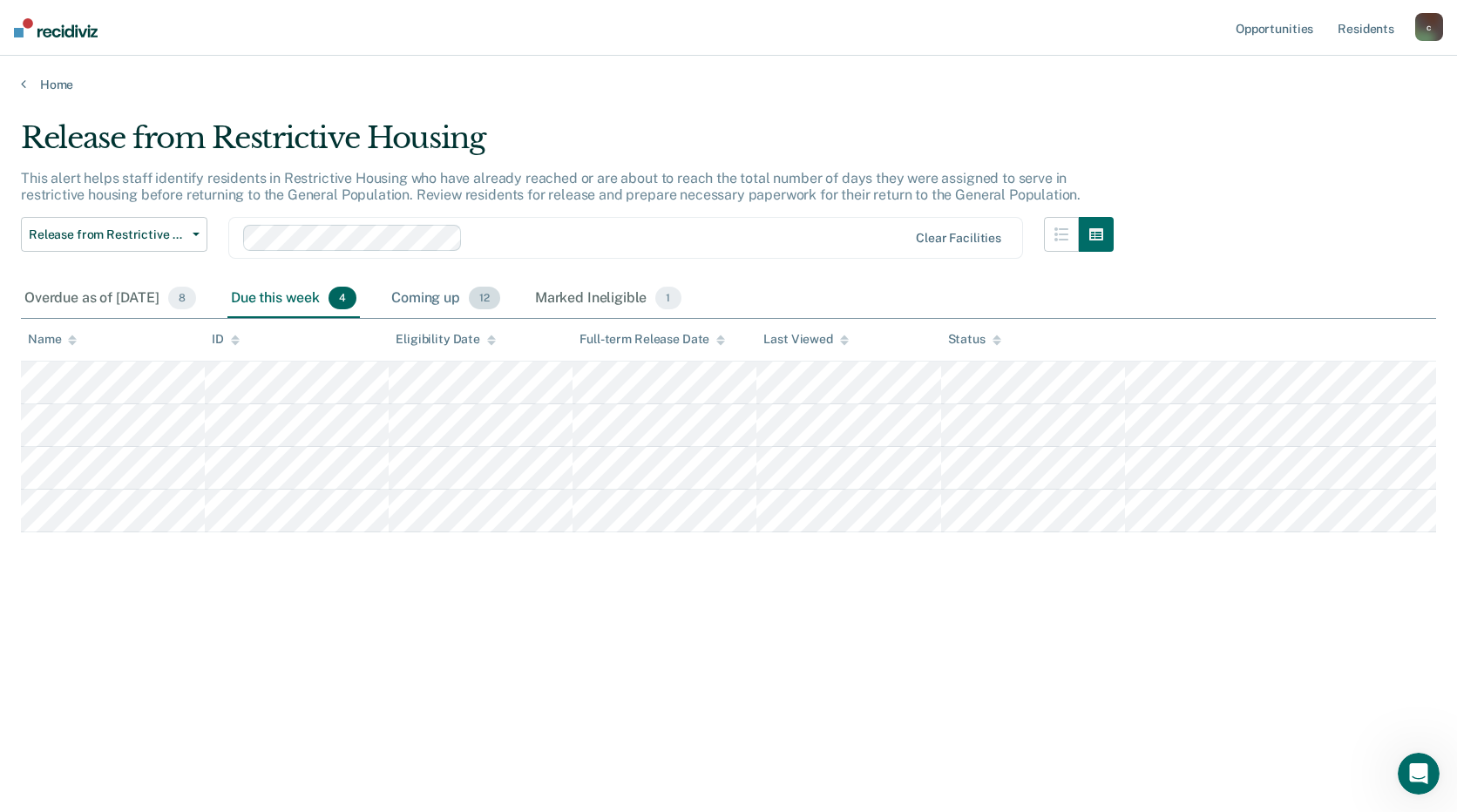click on "12" at bounding box center (485, 298) 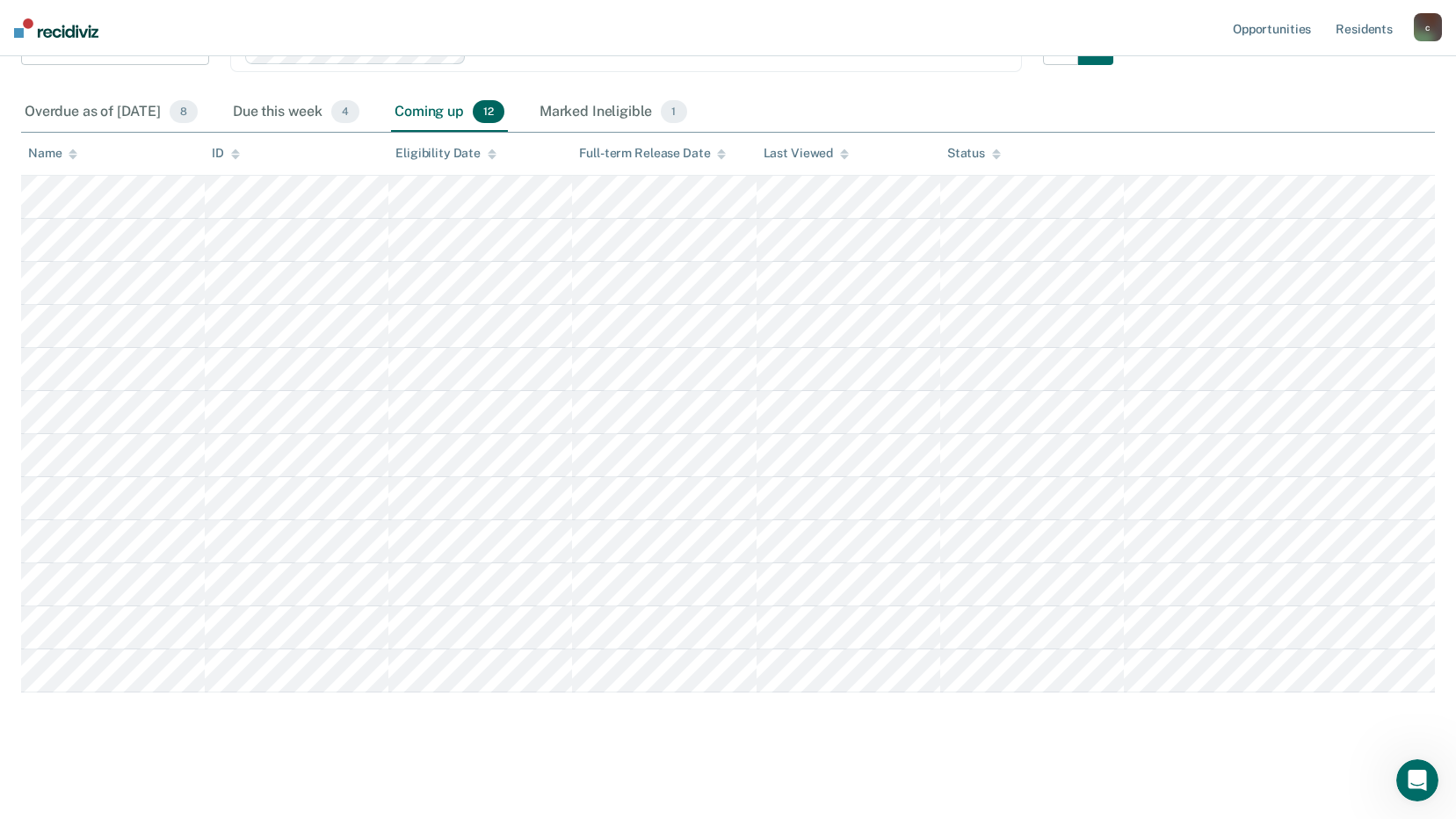 scroll, scrollTop: 0, scrollLeft: 0, axis: both 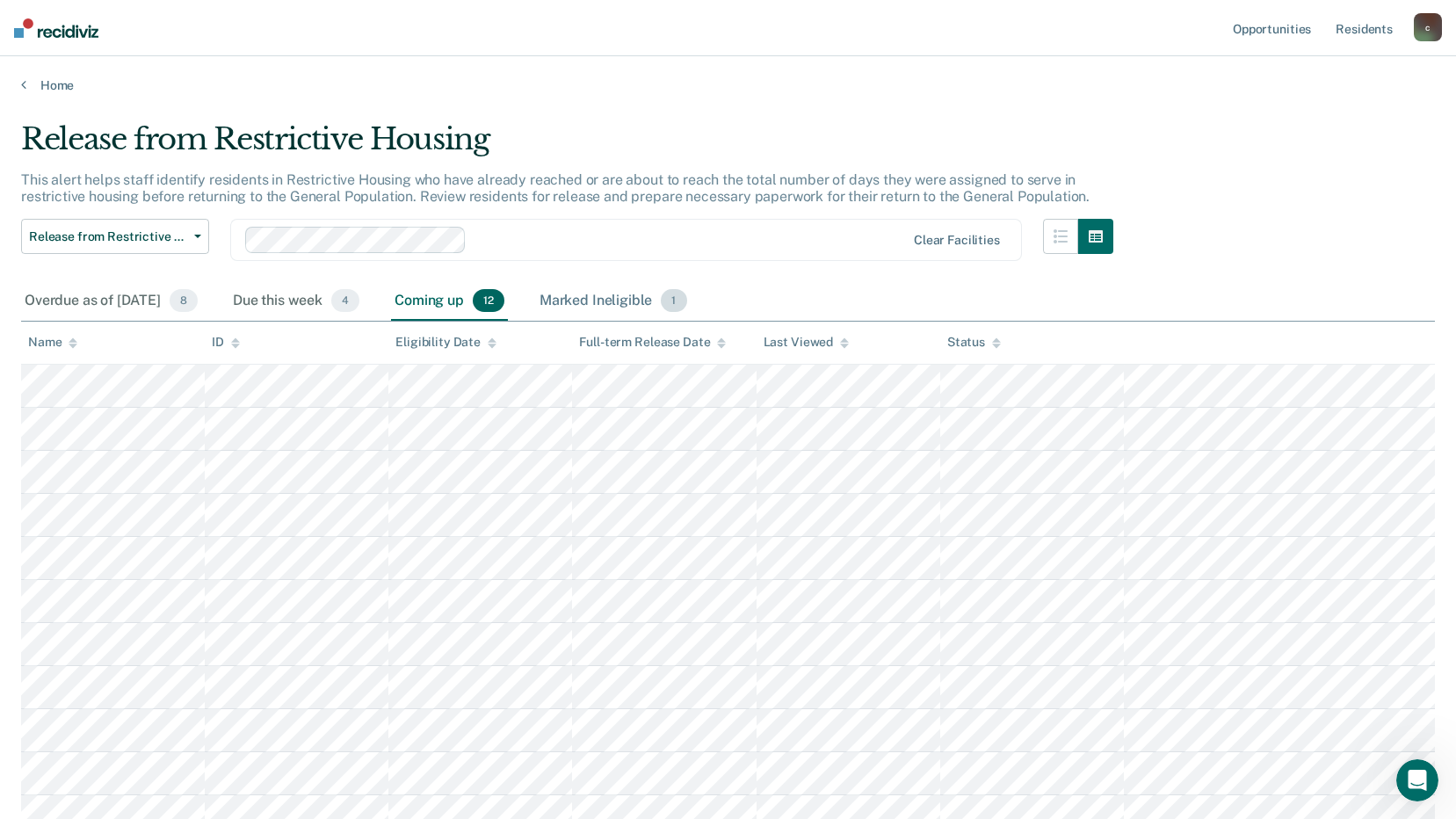 click on "1" at bounding box center (673, 301) 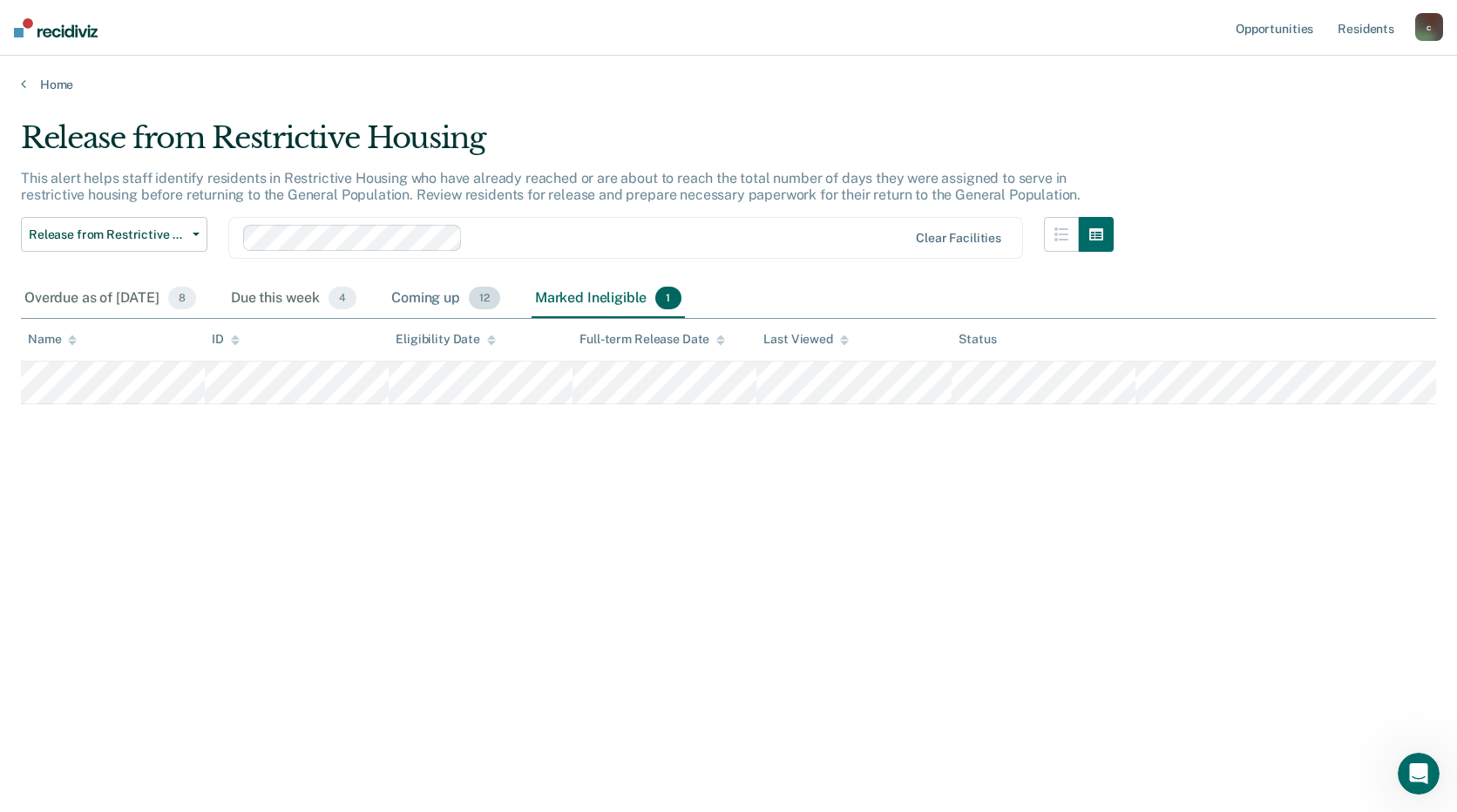 click on "12" at bounding box center (485, 298) 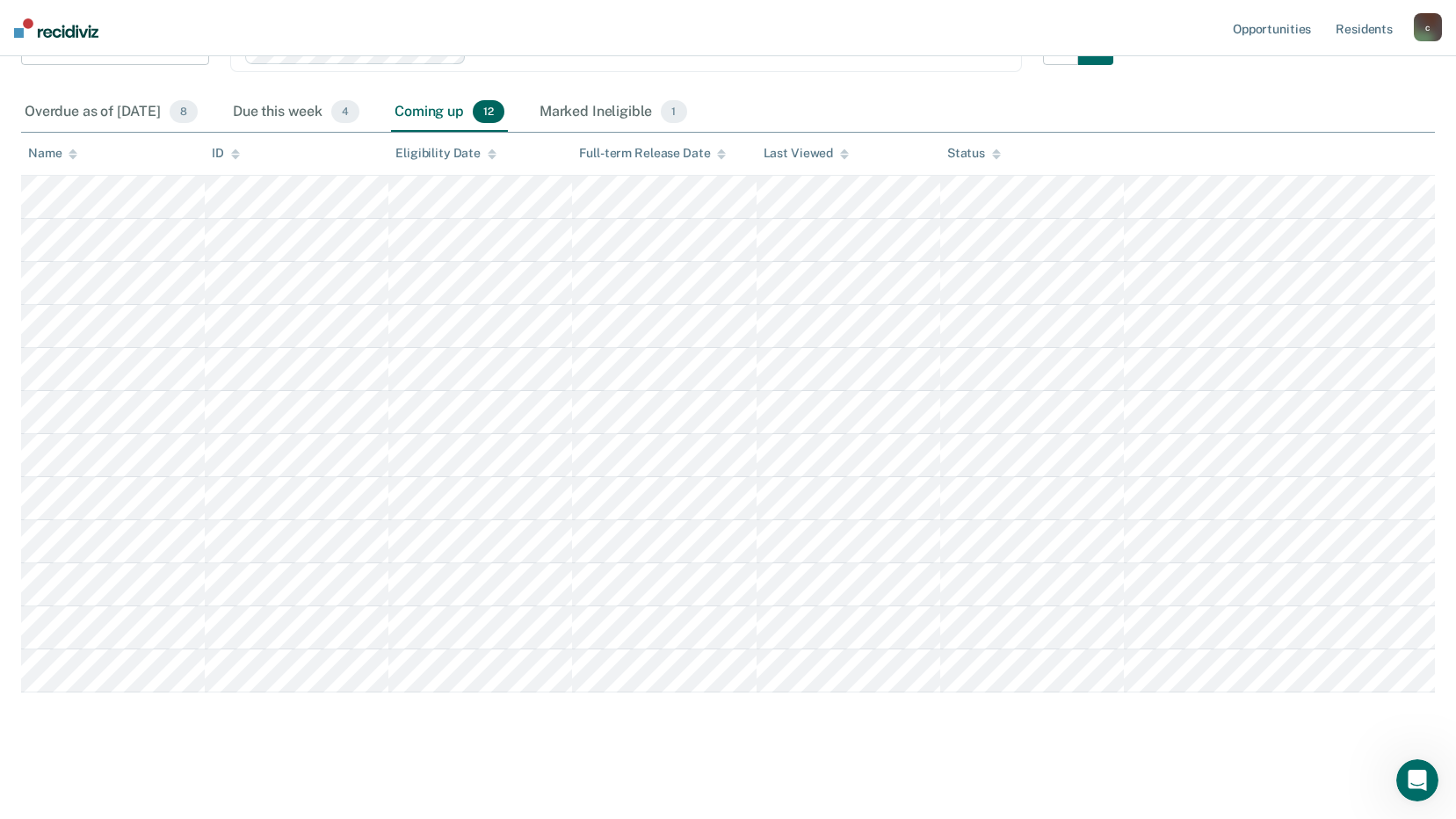 scroll, scrollTop: 13, scrollLeft: 0, axis: vertical 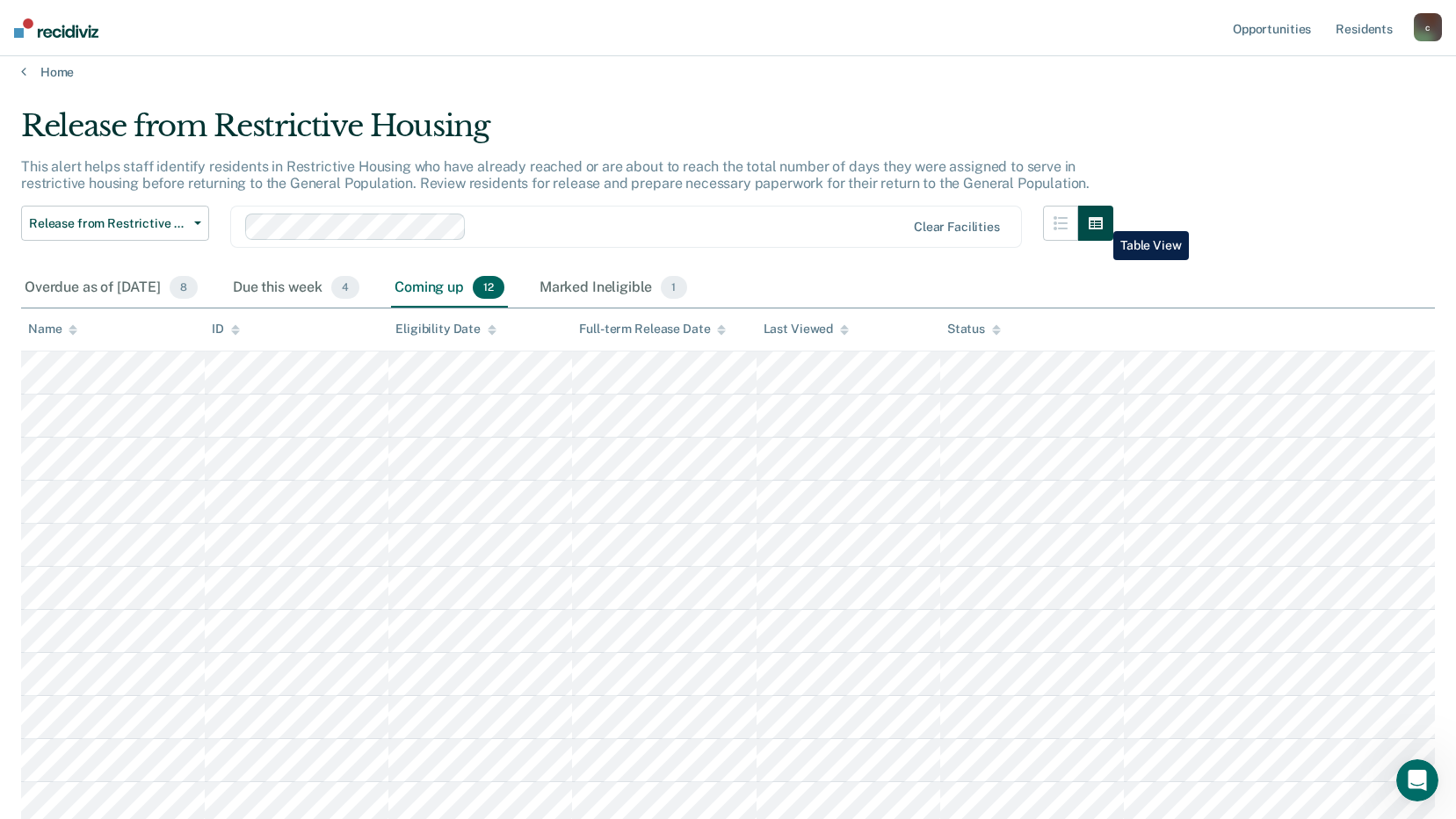 click 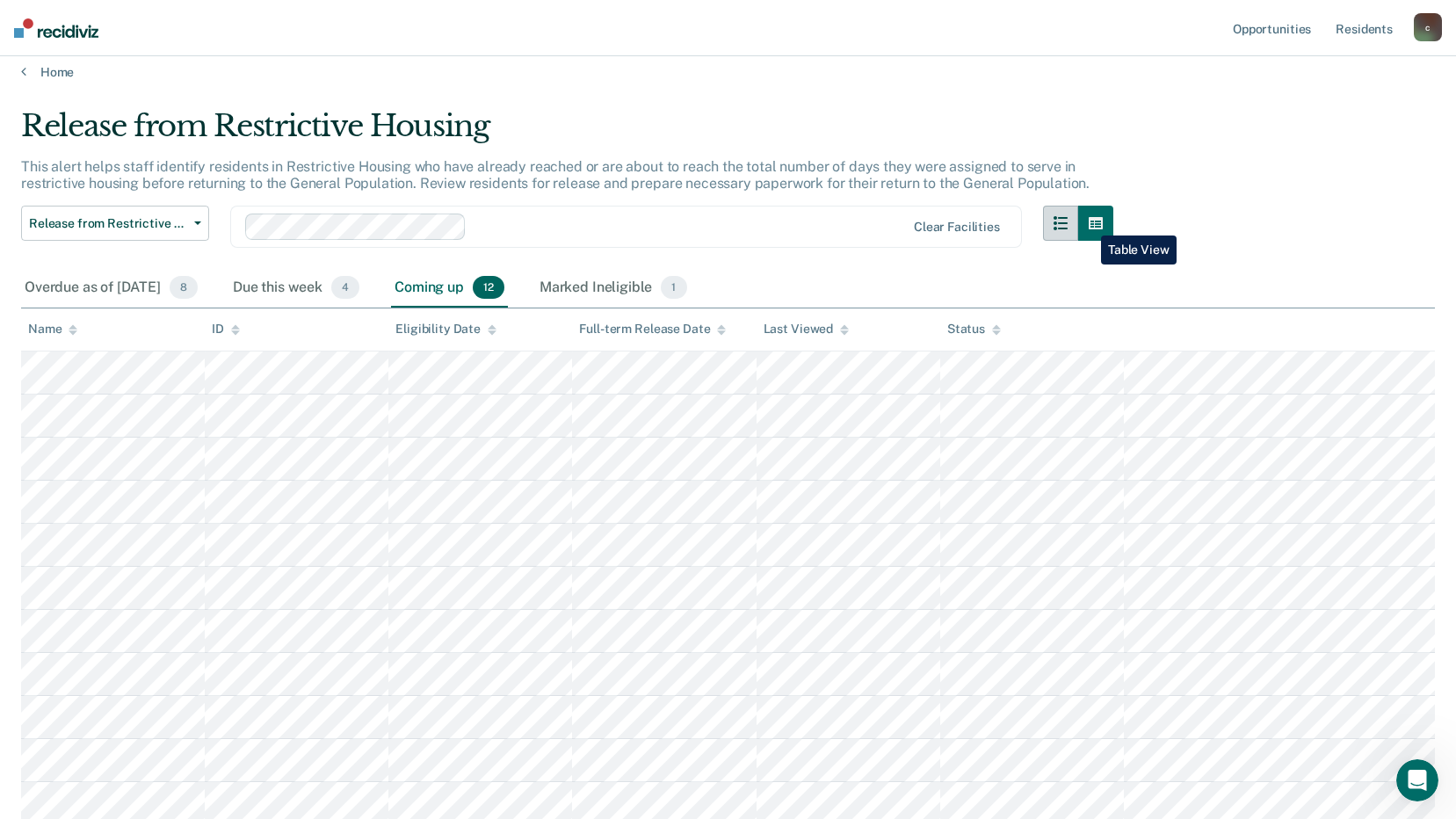 click 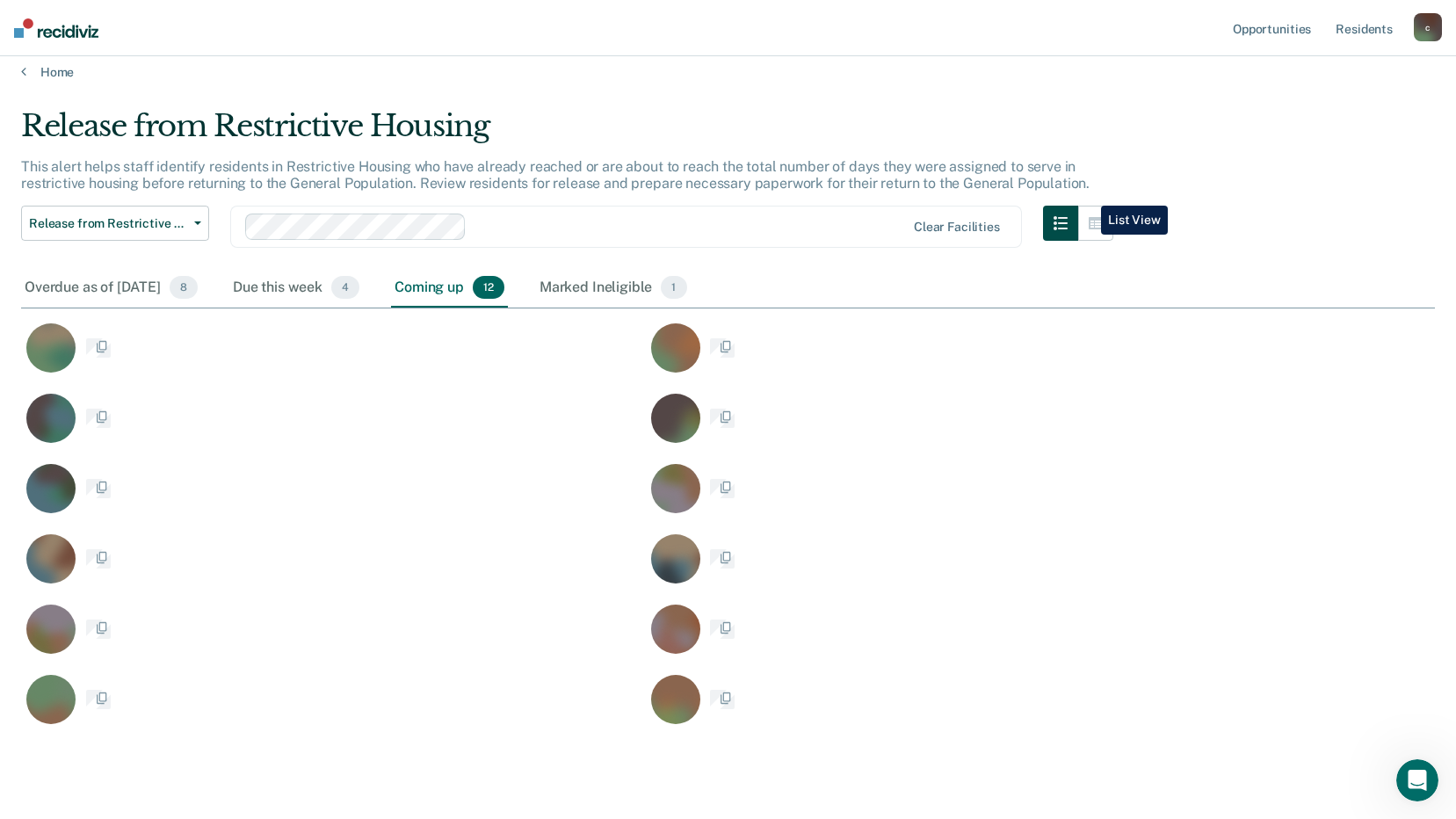 scroll, scrollTop: 0, scrollLeft: 0, axis: both 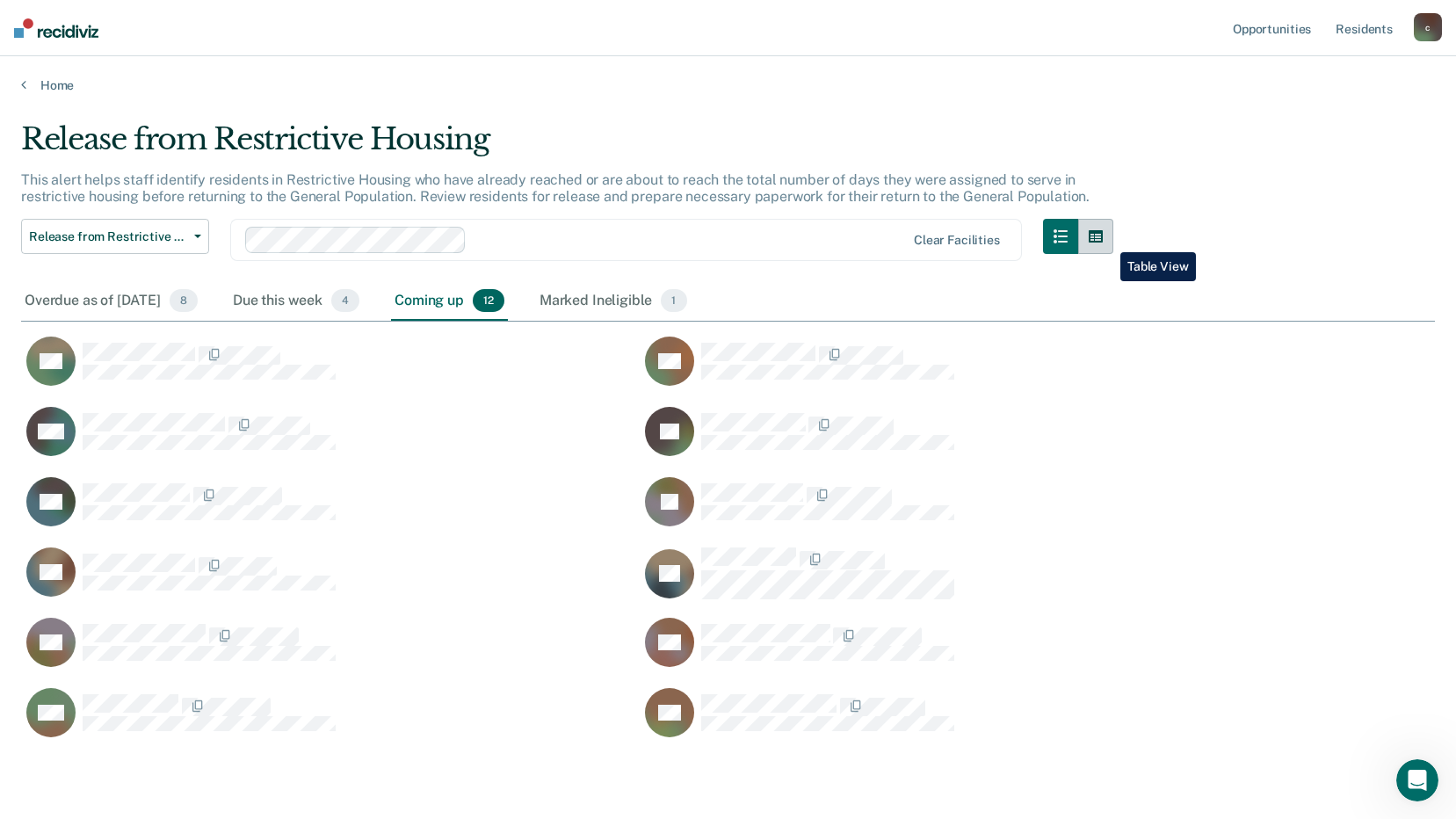 click 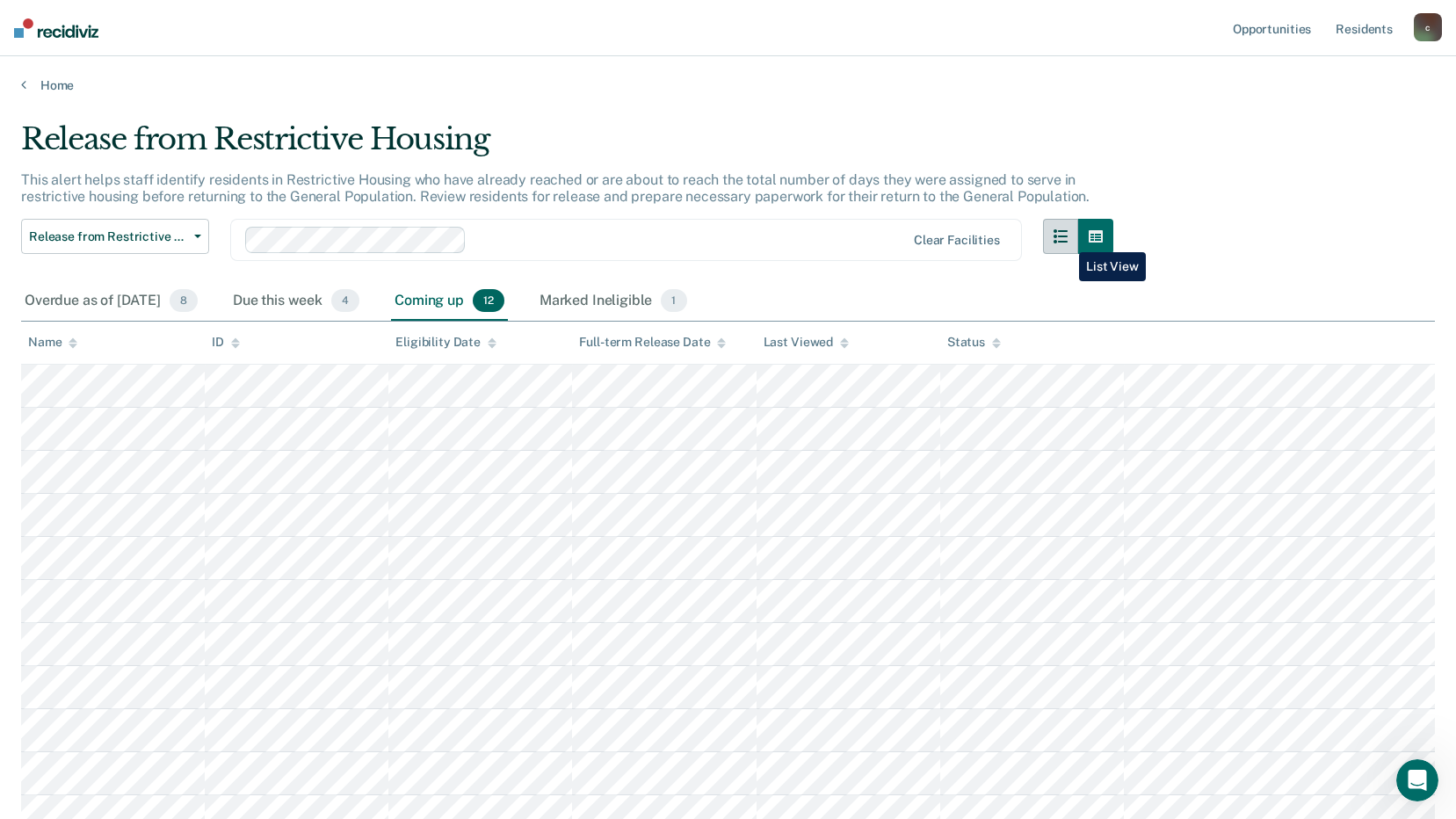 click 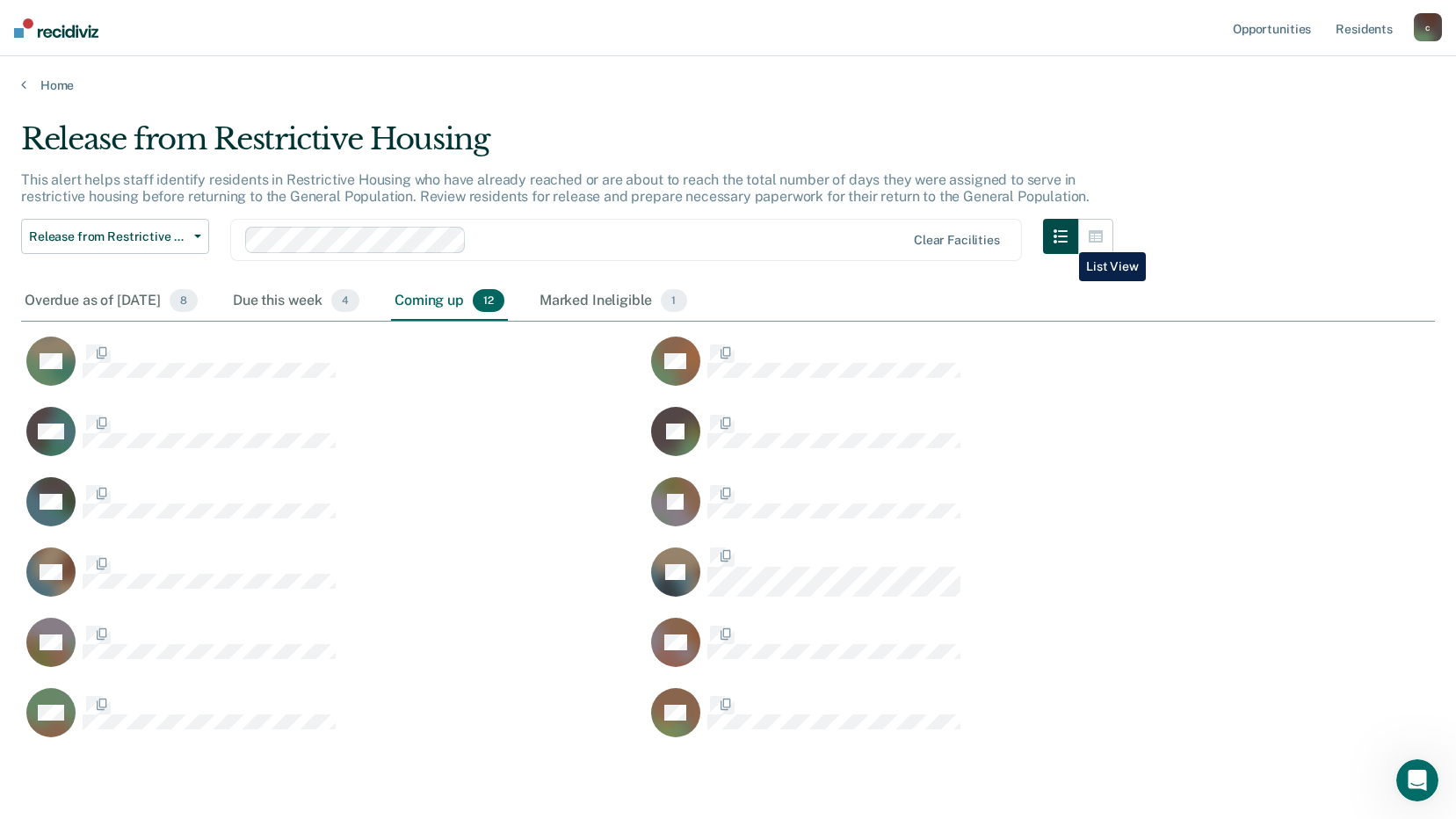 scroll, scrollTop: 617, scrollLeft: 1401, axis: both 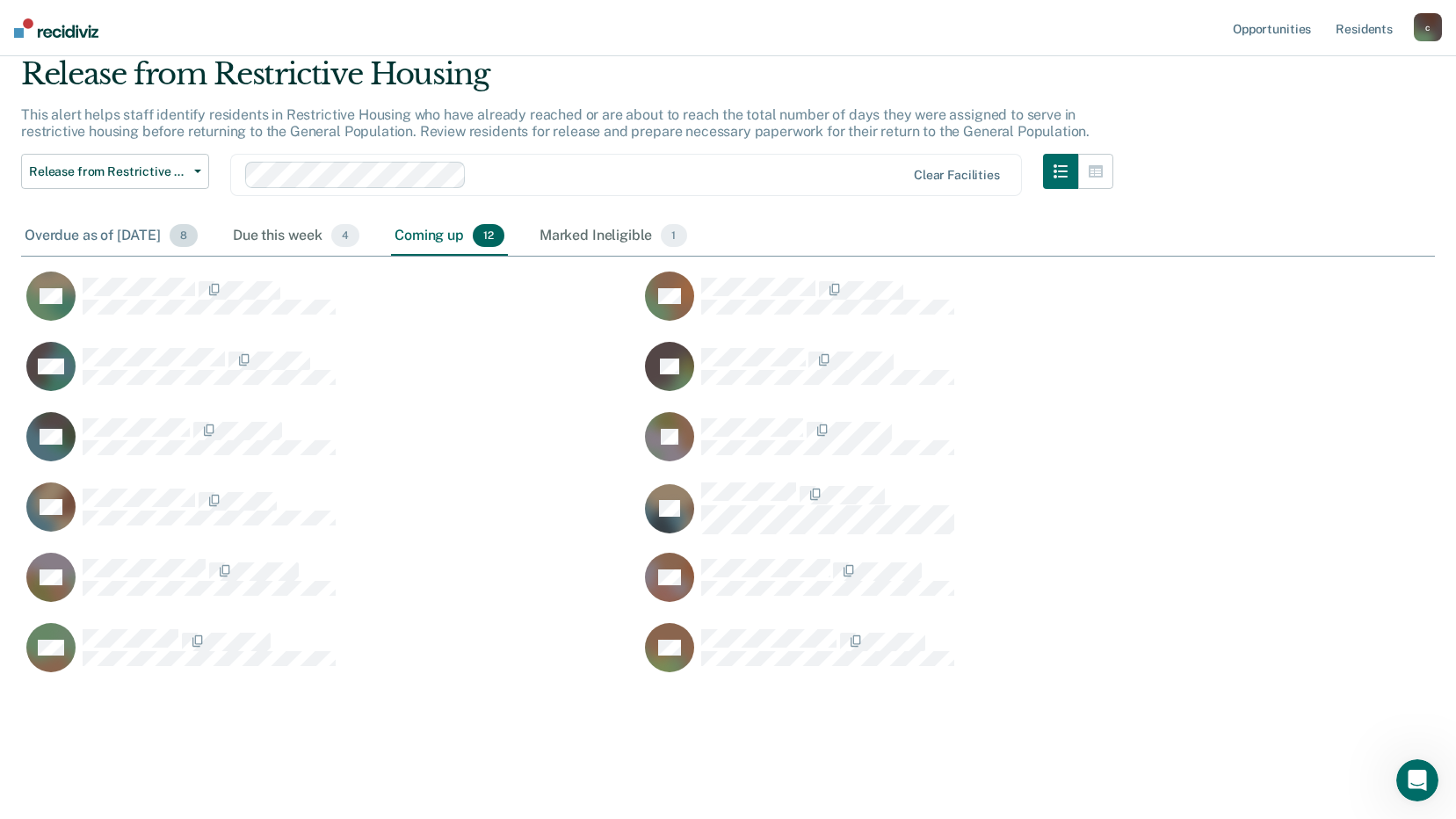 click on "Overdue as of Jul 28, 2025 8" at bounding box center (111, 236) 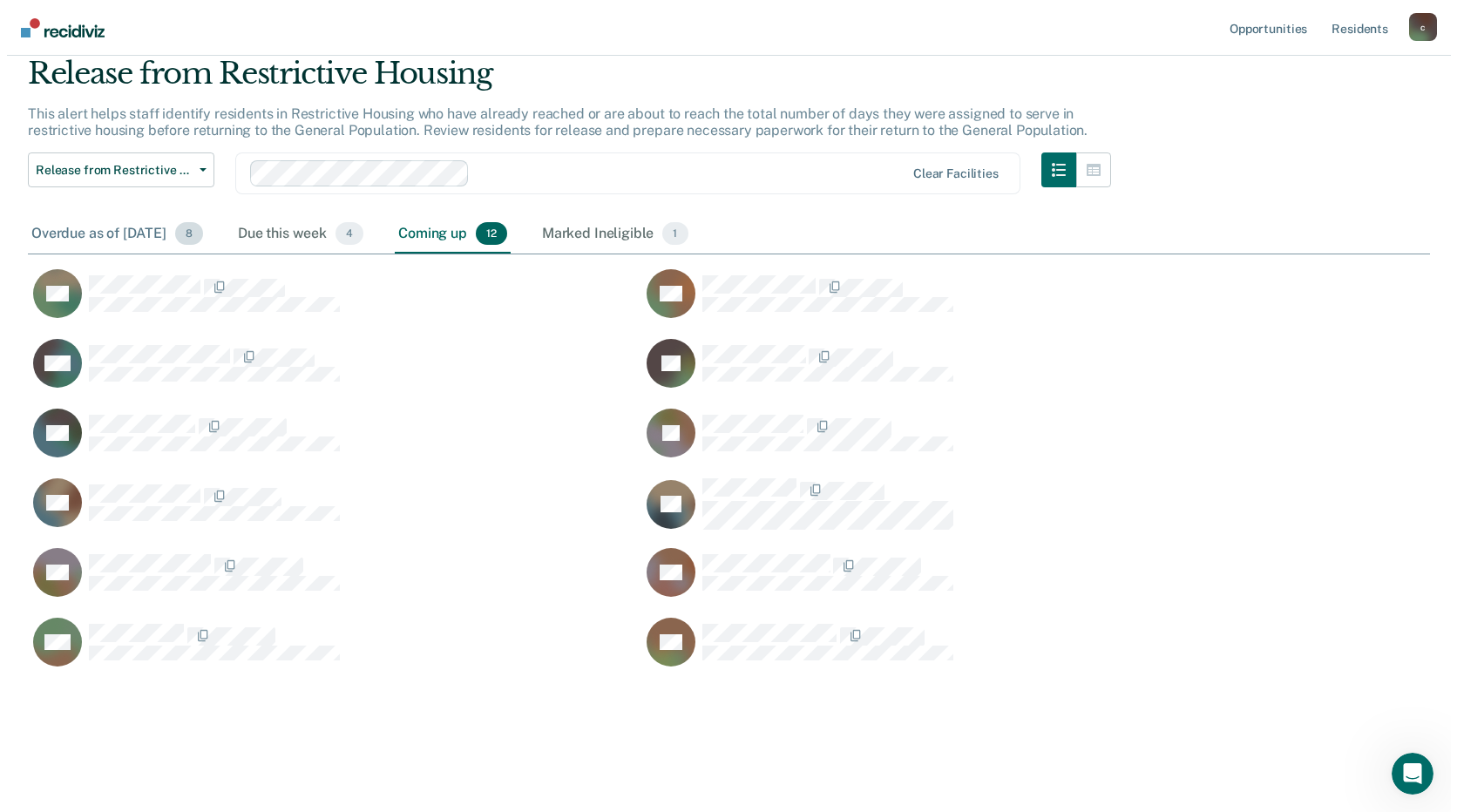 scroll, scrollTop: 0, scrollLeft: 0, axis: both 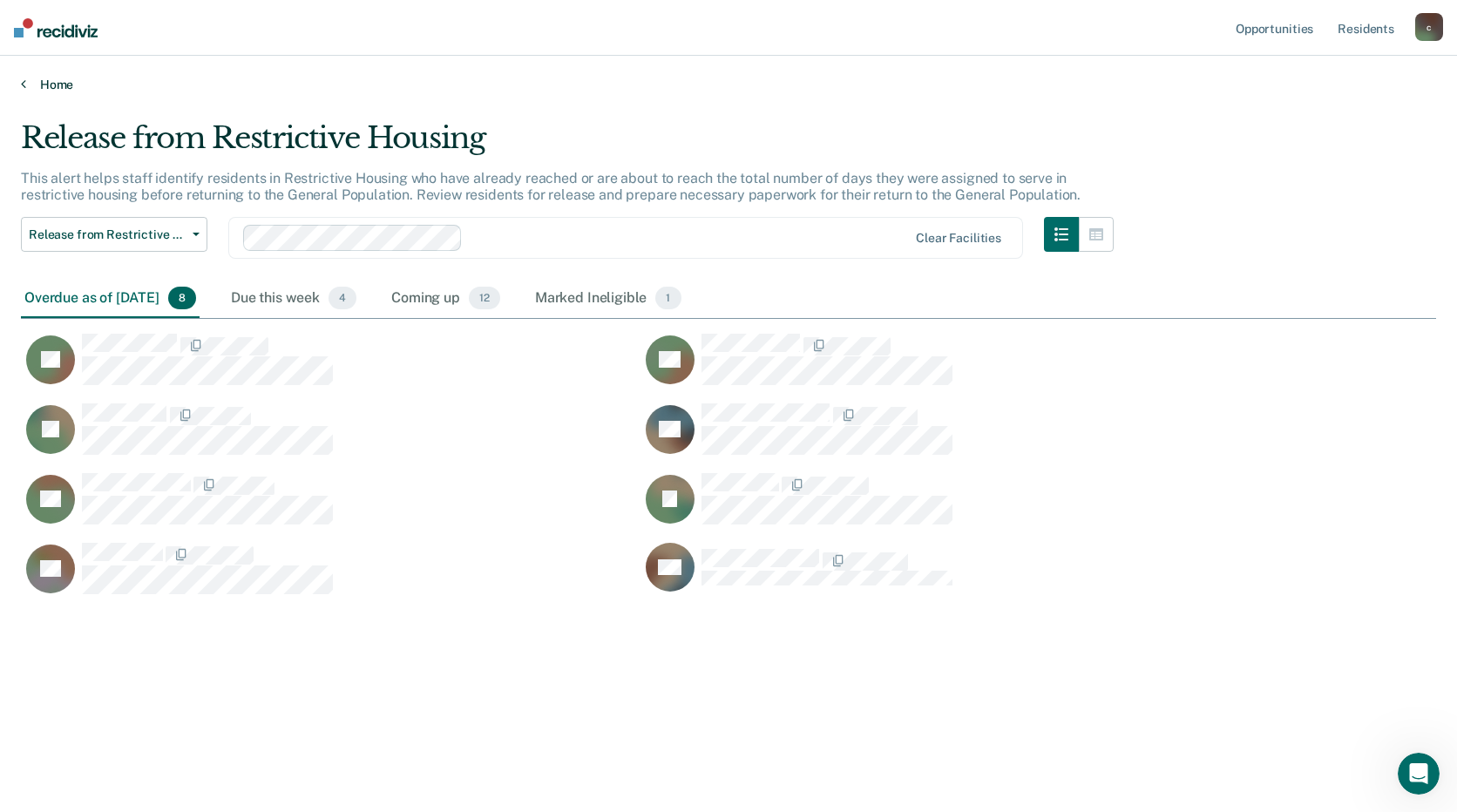 click on "Home" at bounding box center (728, 85) 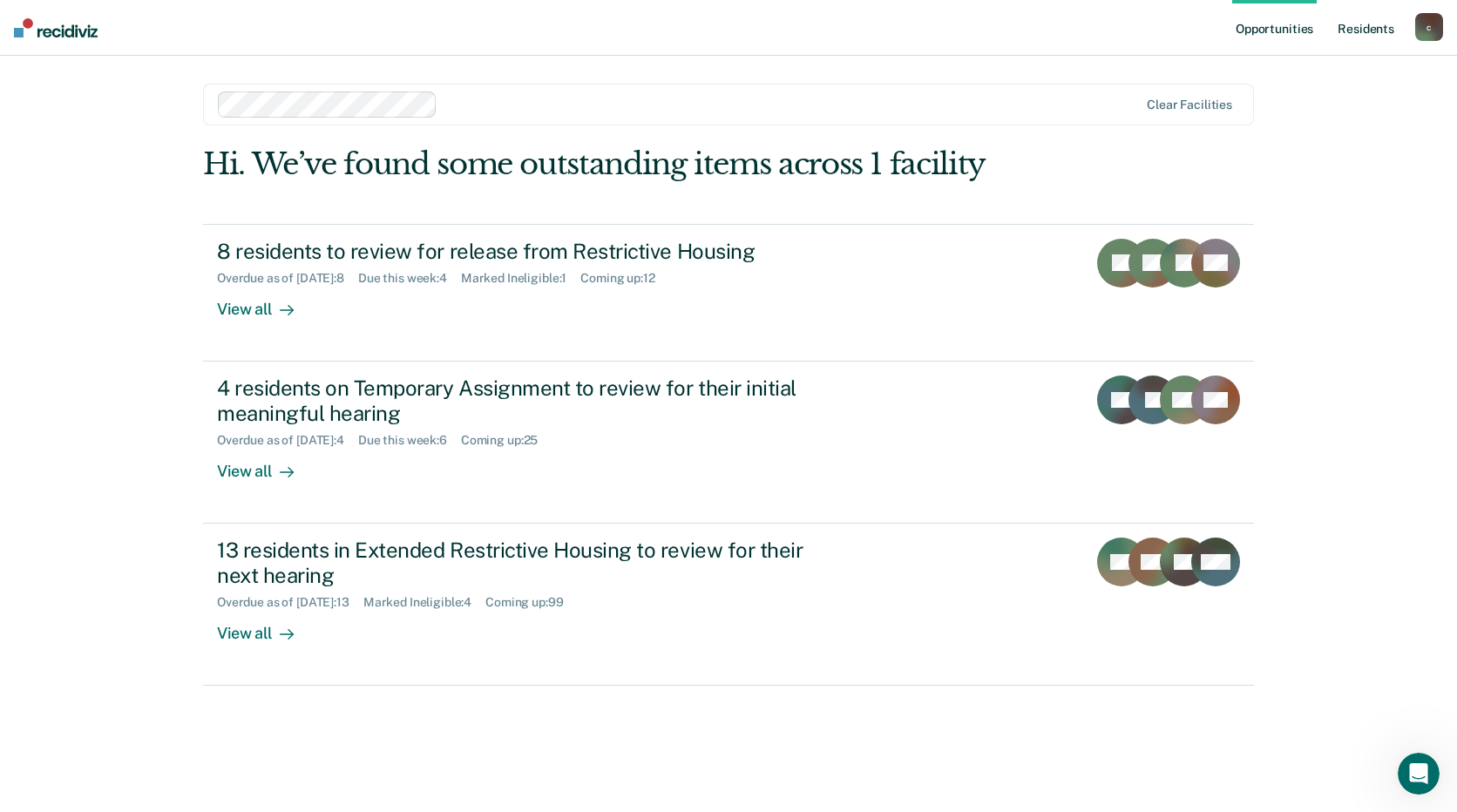 click on "Resident s" at bounding box center (1366, 28) 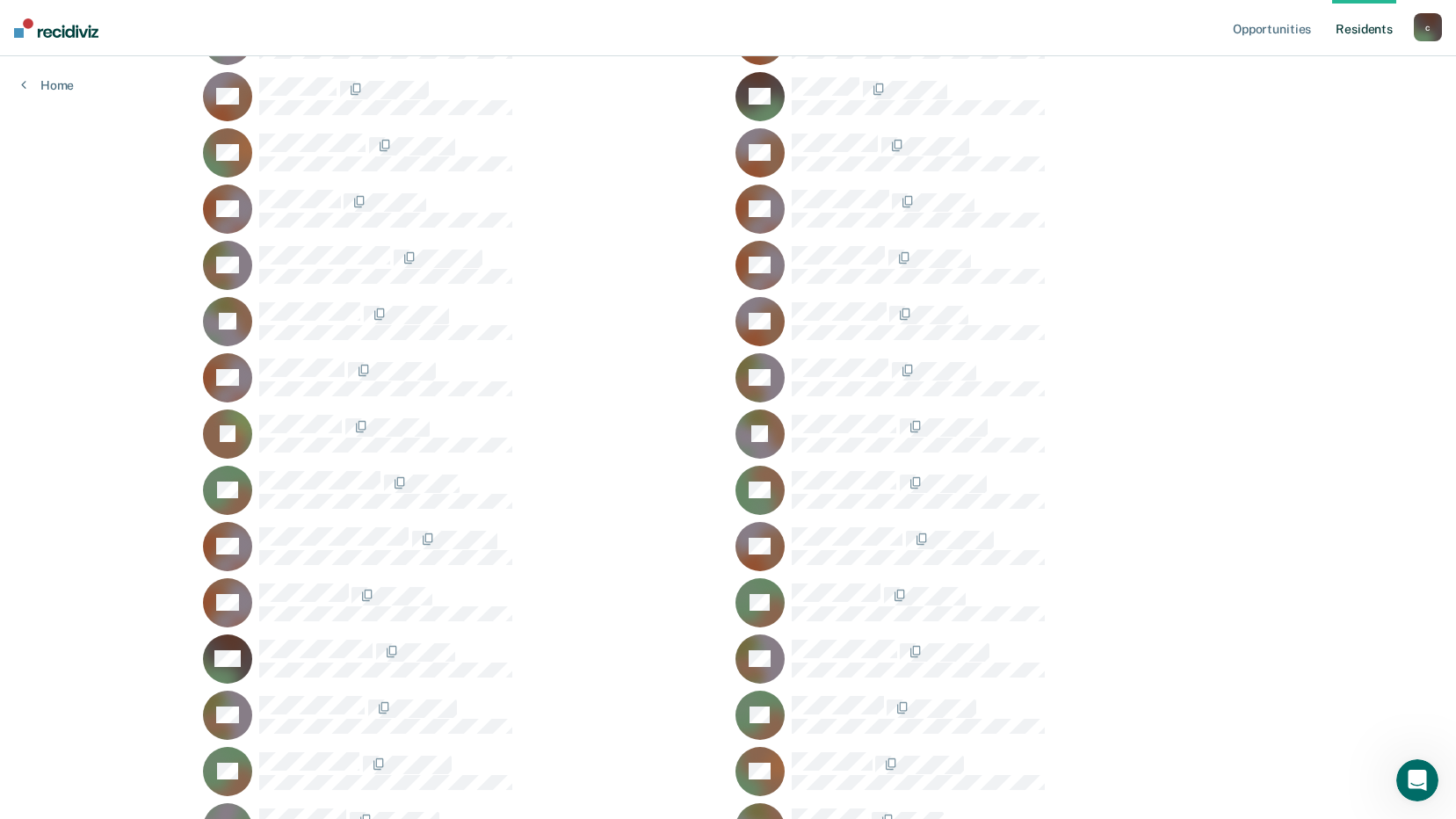 scroll, scrollTop: 8963, scrollLeft: 0, axis: vertical 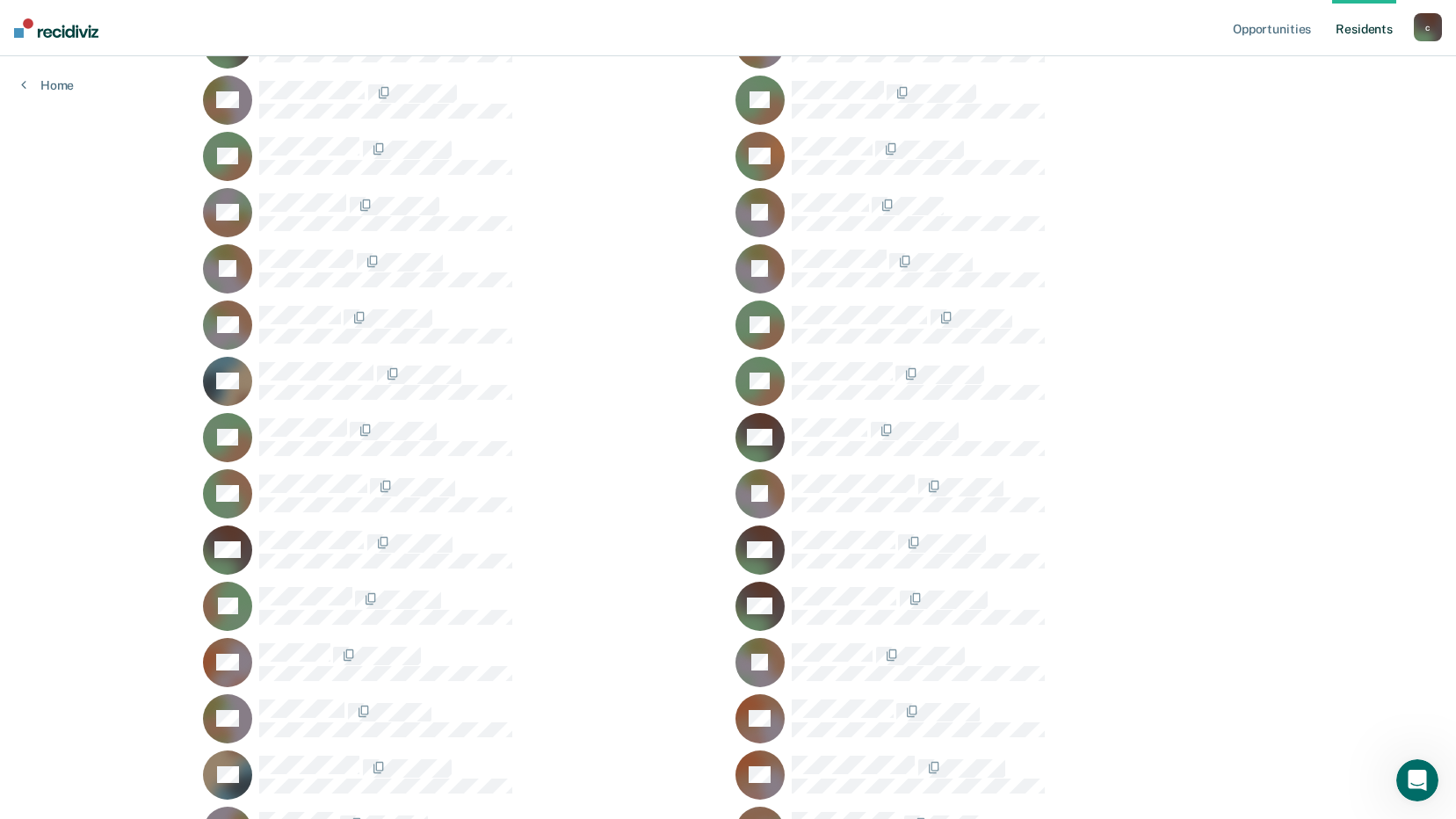 click on "c" at bounding box center [1428, 27] 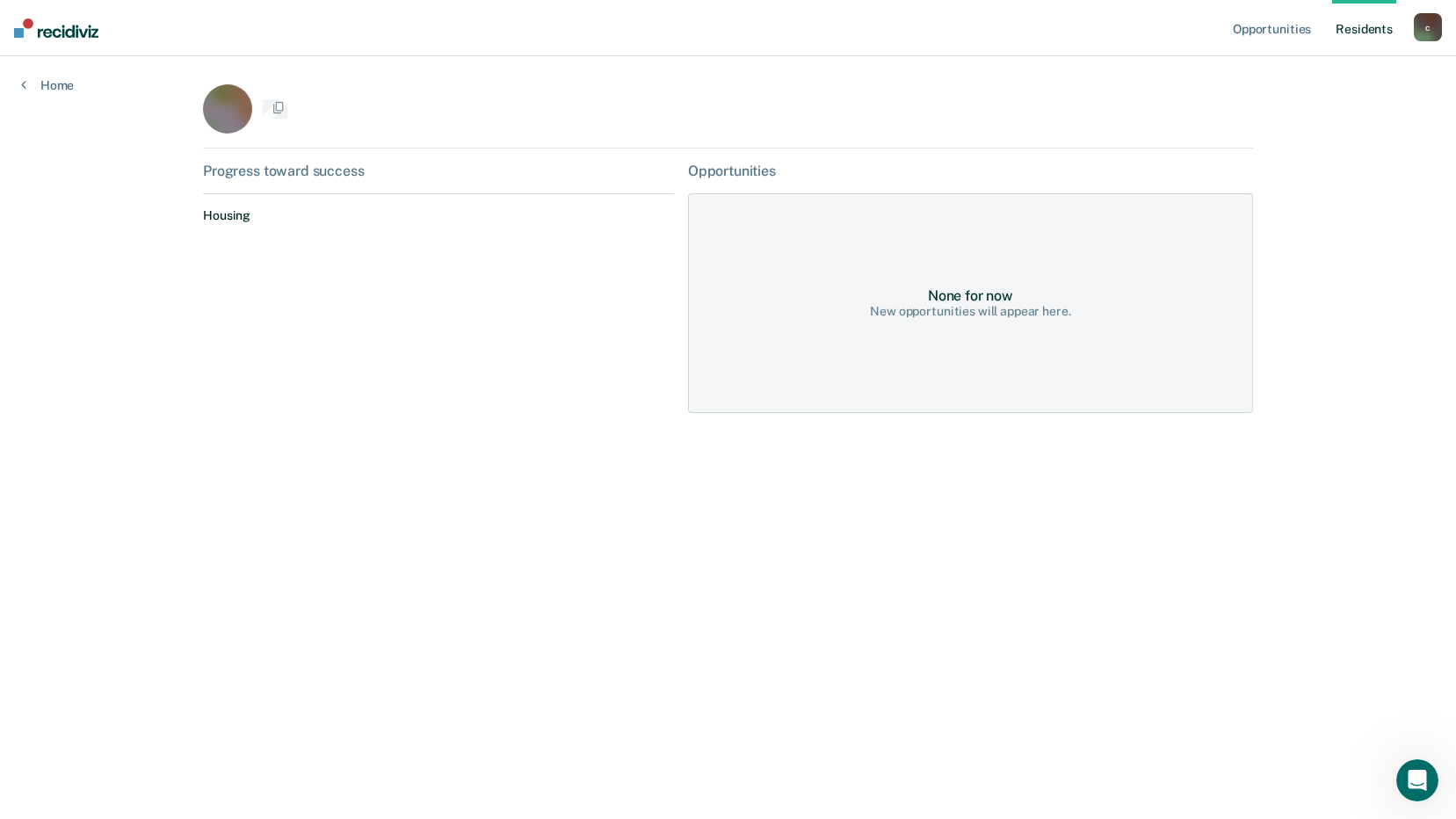click on "Opportunities Resident s chante.kimbrough@doc.mo.gov c Profile How it works Log Out Home JB   Progress toward success Housing Opportunities None for now New opportunities will appear here." at bounding box center (728, 410) 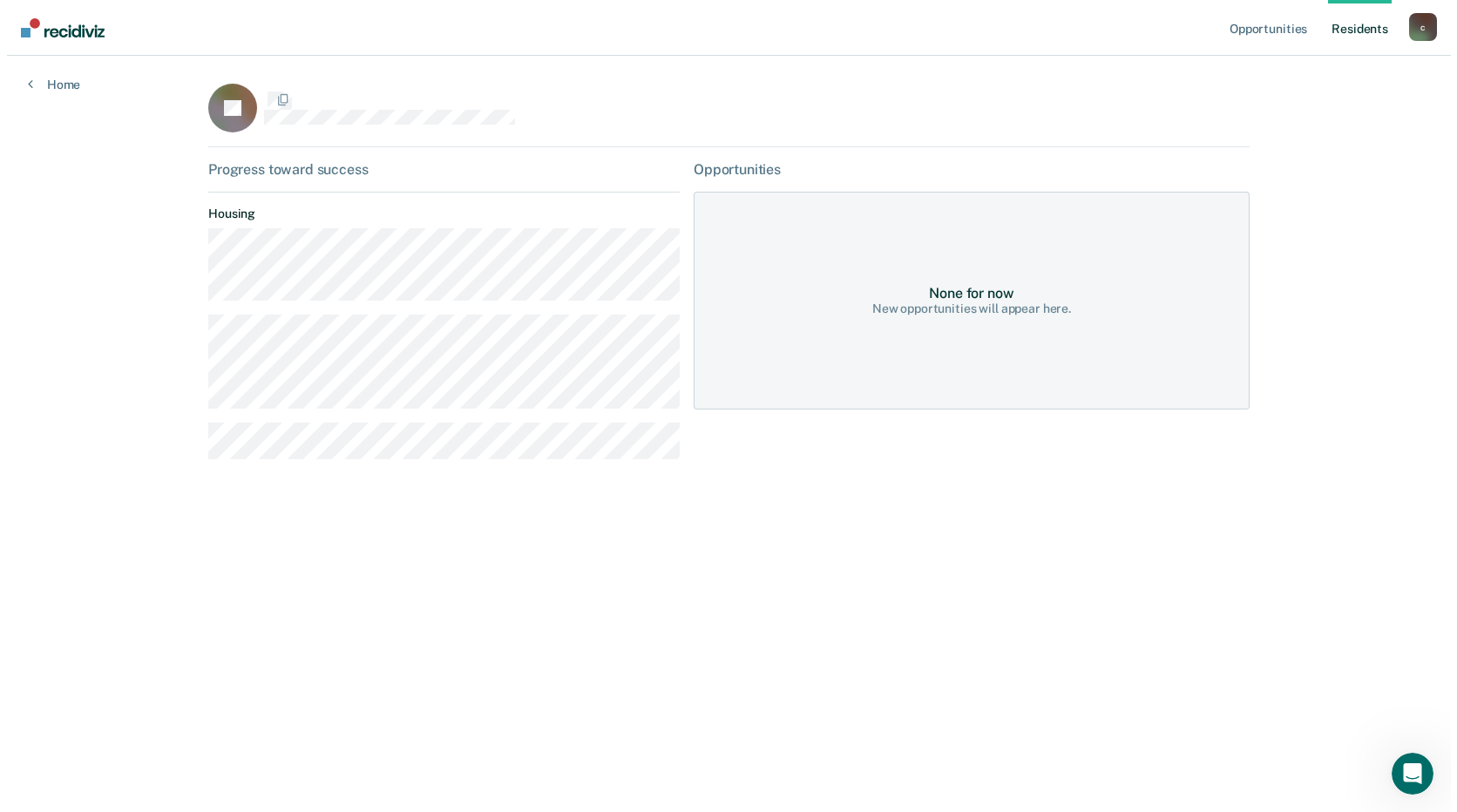 scroll, scrollTop: 0, scrollLeft: 0, axis: both 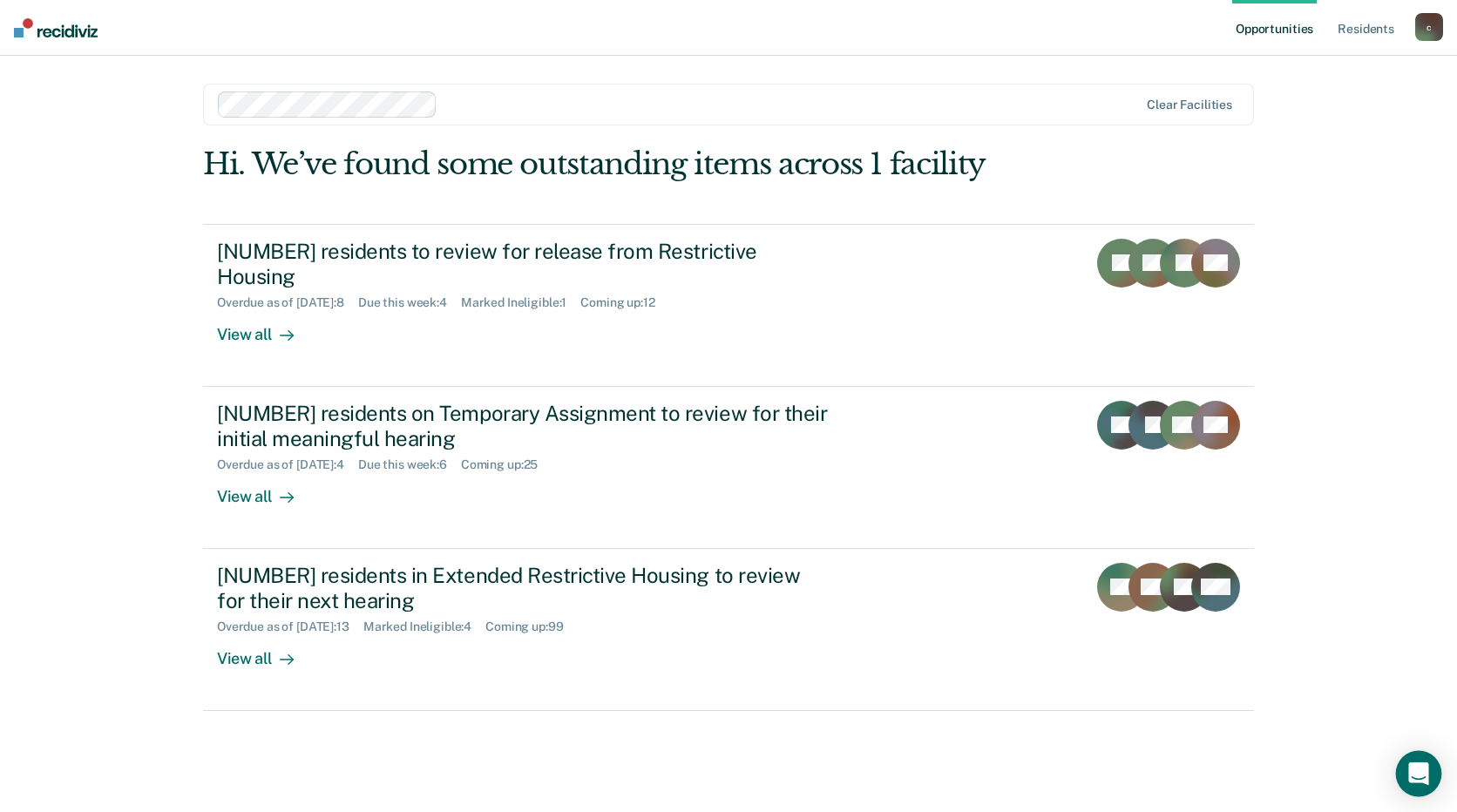 click 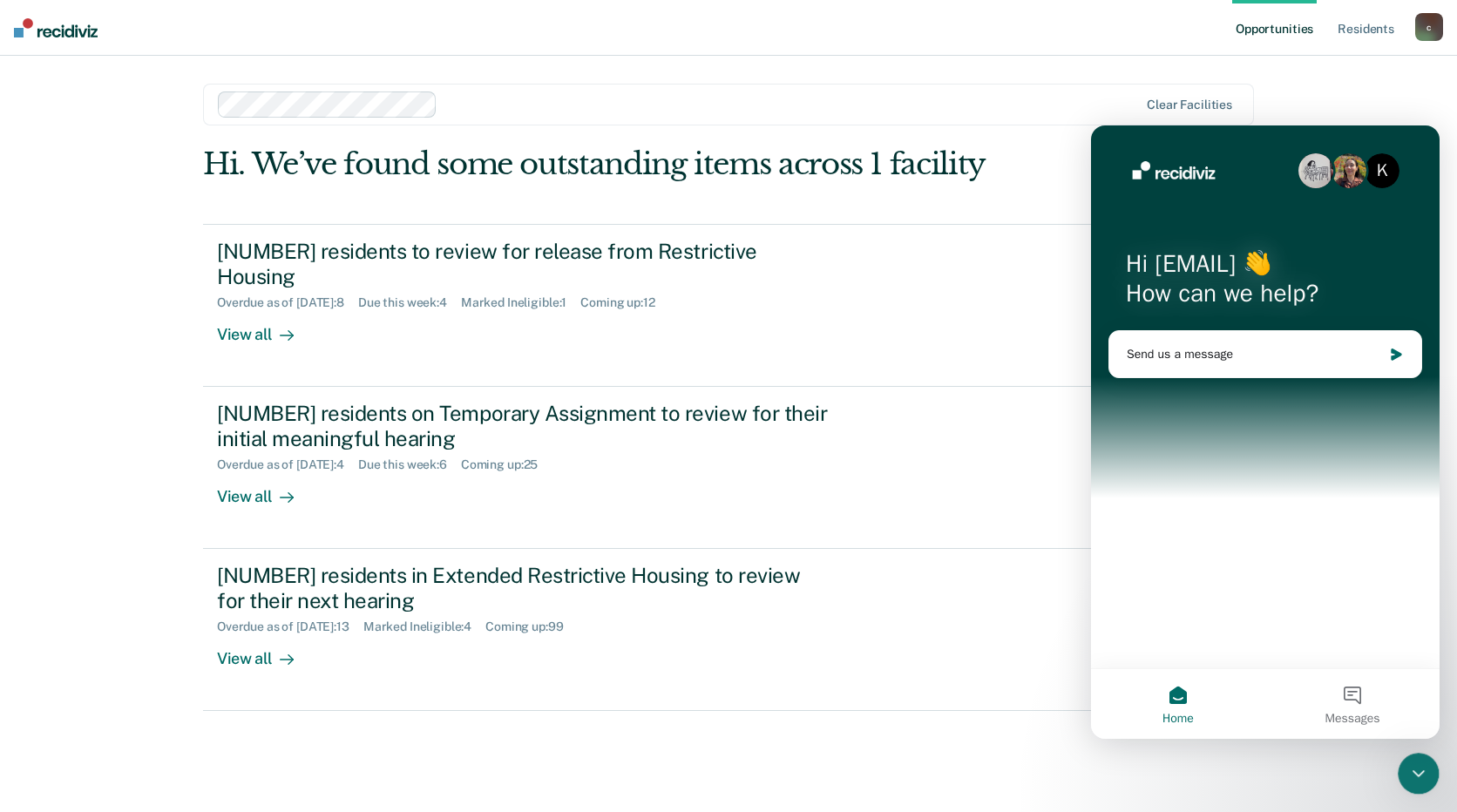 scroll, scrollTop: 0, scrollLeft: 0, axis: both 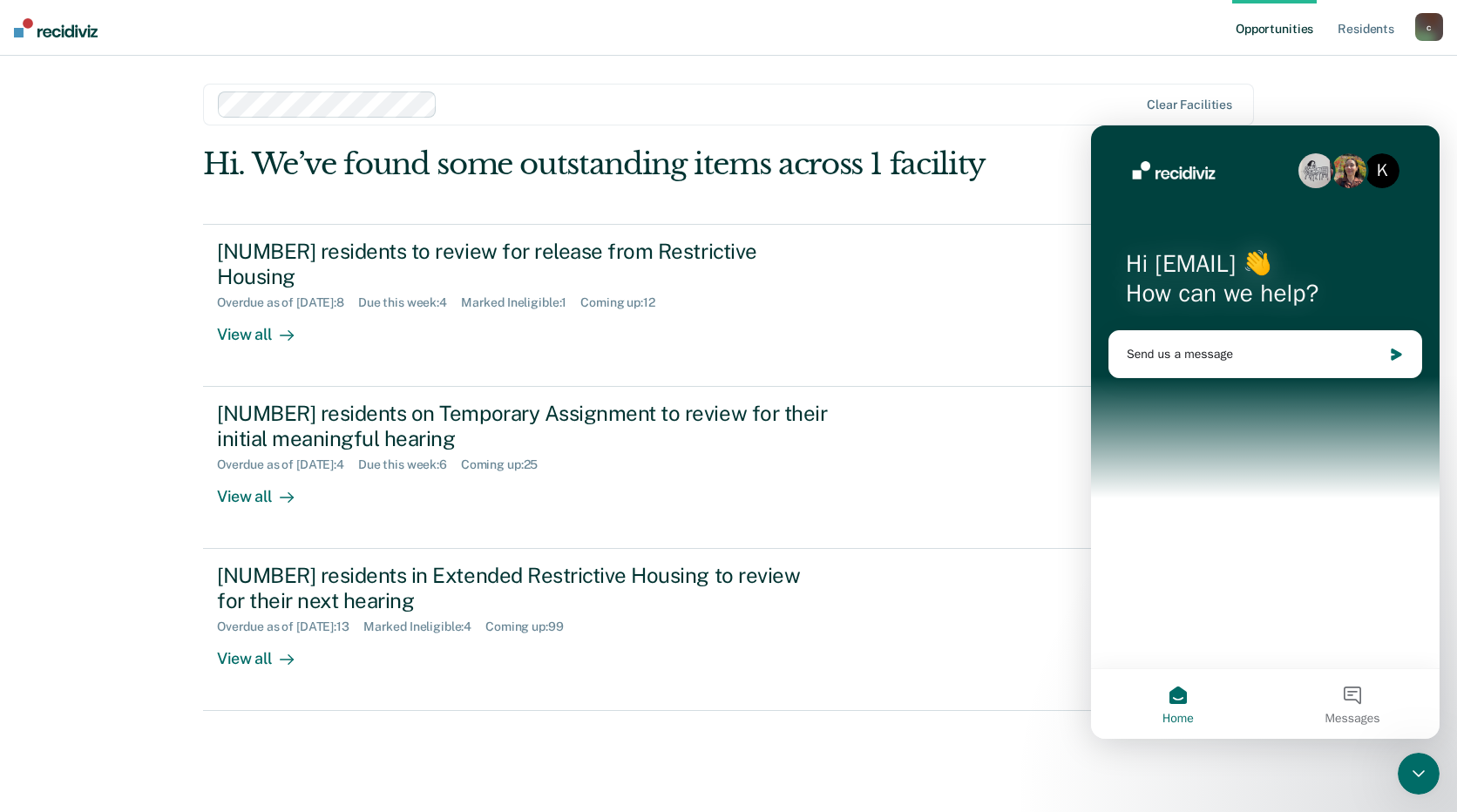 click on "Opportunities Resident s [EMAIL] c Profile How it works Log Out Clear   facilities Hi. We’ve found some outstanding items across 1 facility 8 residents to review for release from Restrictive Housing Overdue as of [DATE] :  8 Due this week :  4 Marked Ineligible :  1 Coming up :  12 View all   [NAME] [NAME] + 5 4 residents on Temporary Assignment to review for their initial meaningful hearing Overdue as of [DATE] :  4 Due this week :  6 Coming up :  25 View all   [NAME] [NAME] [NAME] [NAME] 13 residents in Extended Restrictive Housing to review for their next hearing Overdue as of [DATE] :  13 Marked Ineligible :  4 Coming up :  99 View all   [NAME] [NAME] [NAME] + 10" at bounding box center (728, 406) 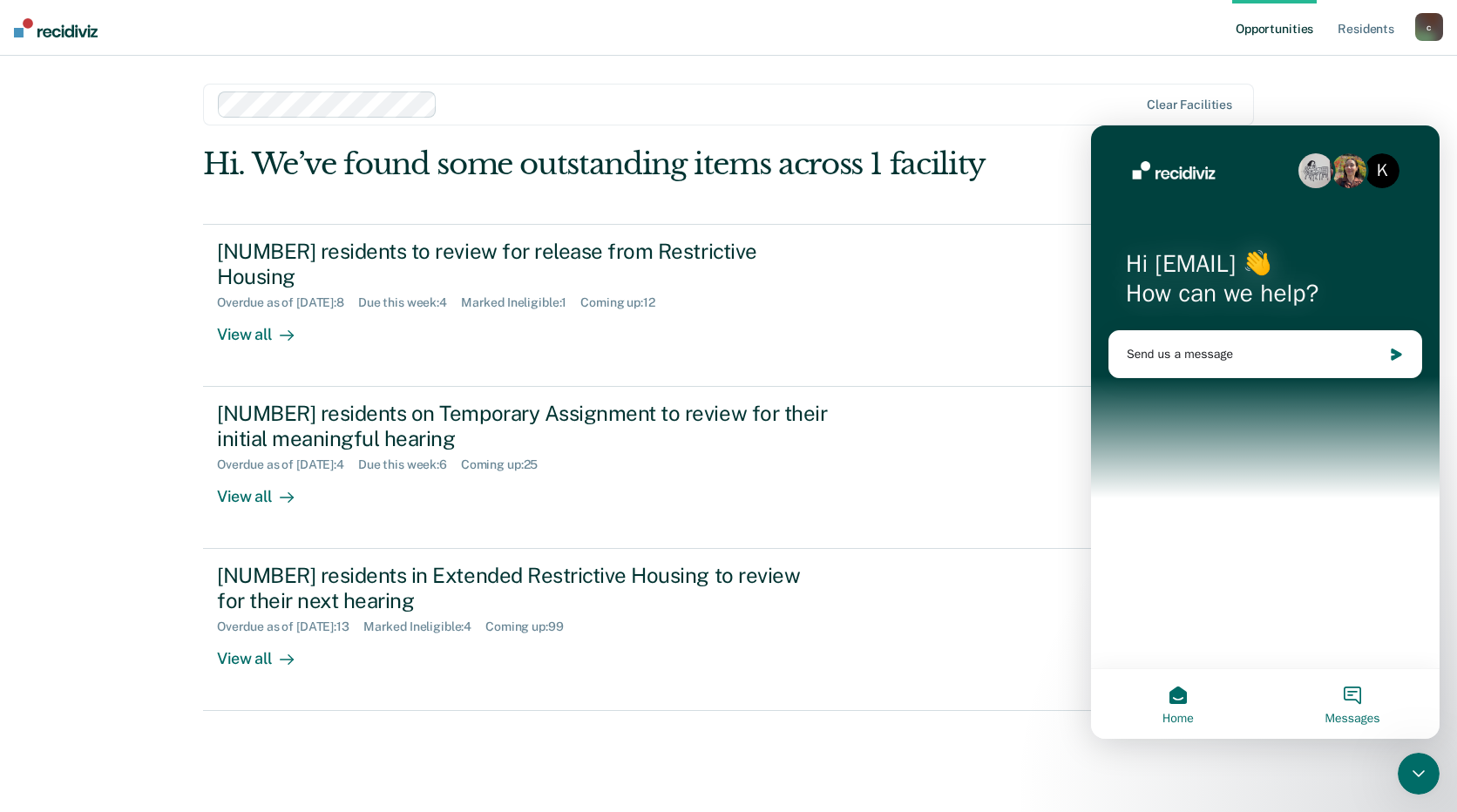 click on "Messages" at bounding box center (1352, 704) 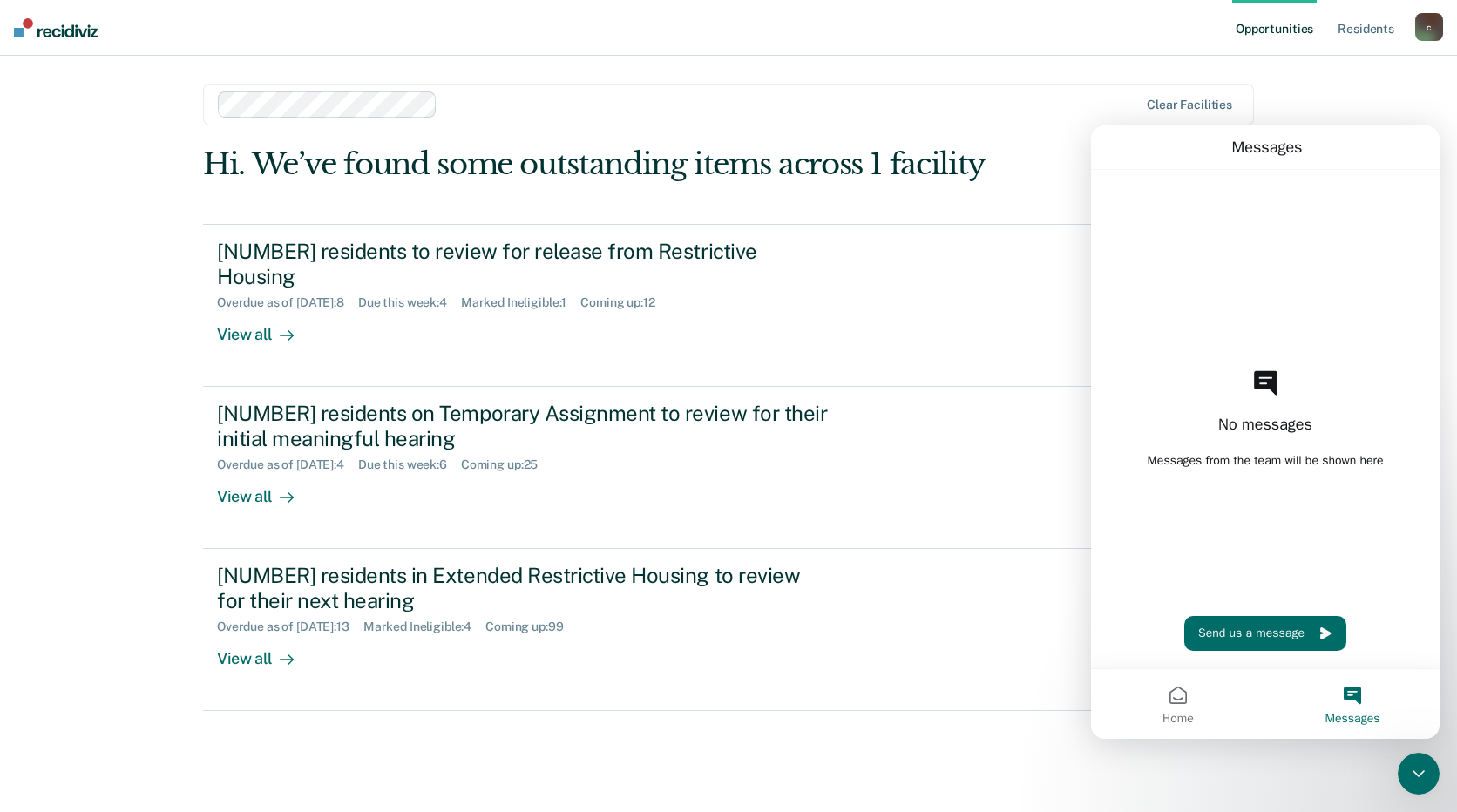 click on "Opportunities Resident s [EMAIL] c Profile How it works Log Out Clear   facilities Hi. We’ve found some outstanding items across 1 facility 8 residents to review for release from Restrictive Housing Overdue as of [DATE] :  8 Due this week :  4 Marked Ineligible :  1 Coming up :  12 View all   [NAME] [NAME] + 5 4 residents on Temporary Assignment to review for their initial meaningful hearing Overdue as of [DATE] :  4 Due this week :  6 Coming up :  25 View all   [NAME] [NAME] [NAME] [NAME] 13 residents in Extended Restrictive Housing to review for their next hearing Overdue as of [DATE] :  13 Marked Ineligible :  4 Coming up :  99 View all   [NAME] [NAME] [NAME] + 10" at bounding box center (728, 406) 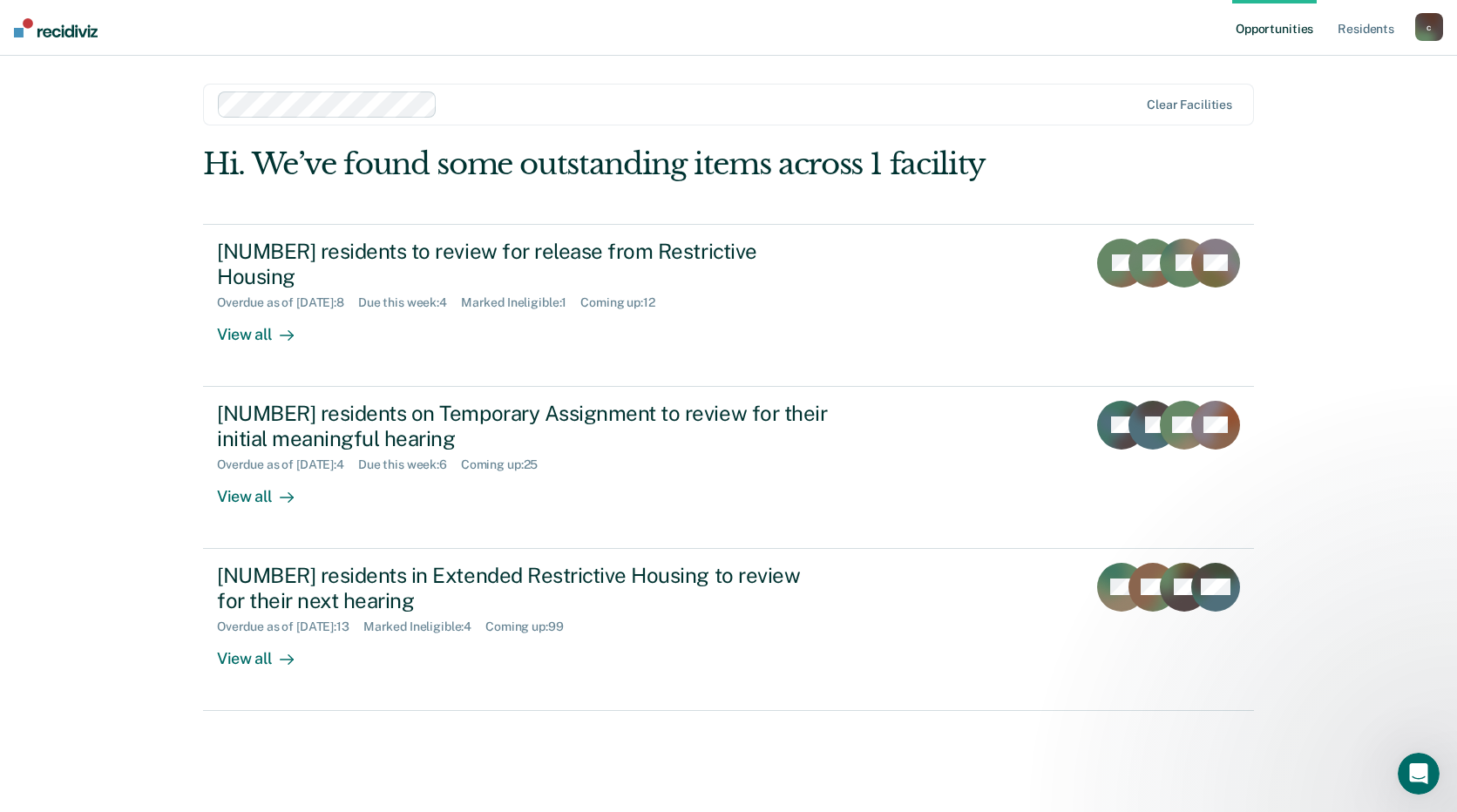 scroll, scrollTop: 0, scrollLeft: 0, axis: both 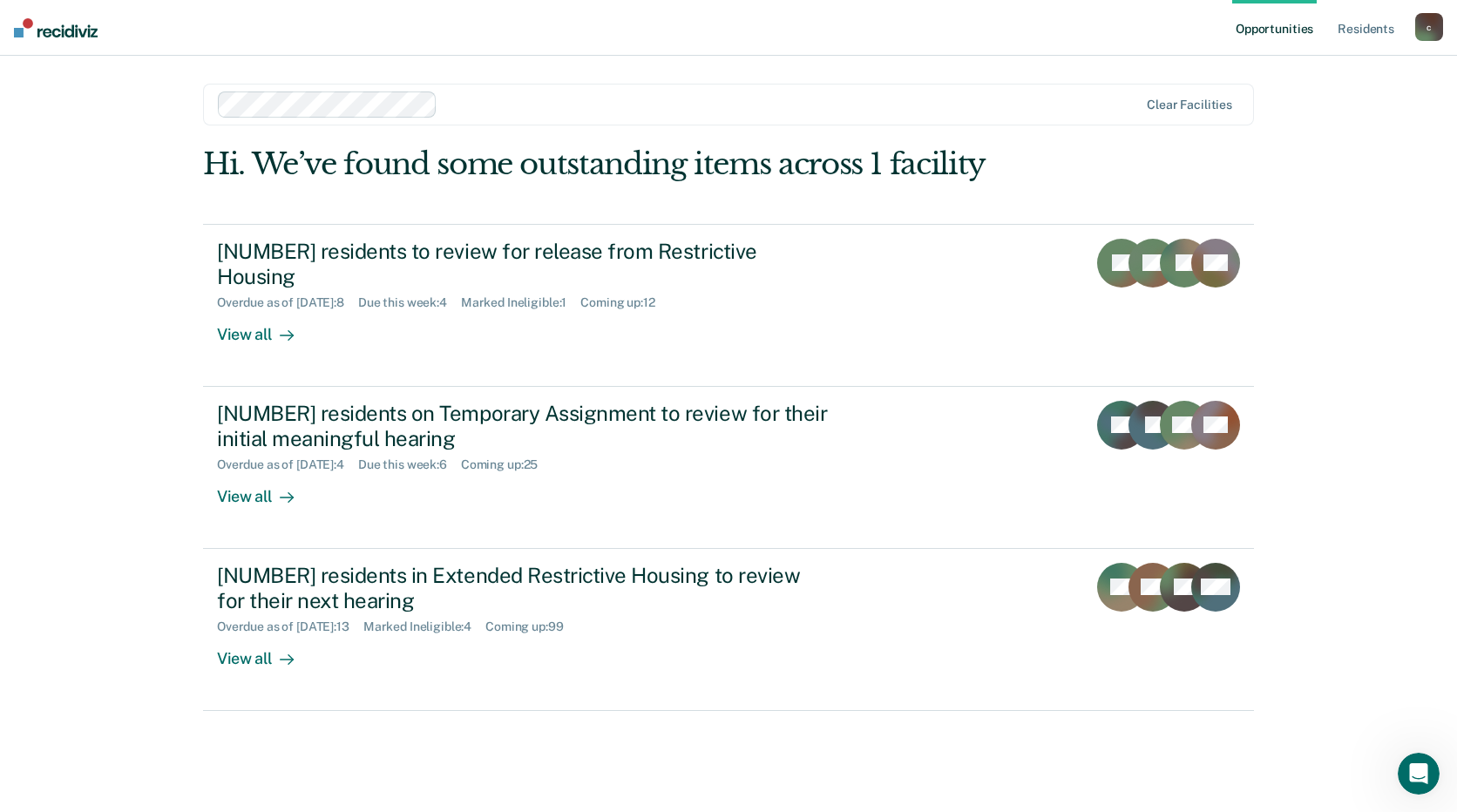 click at bounding box center (56, 28) 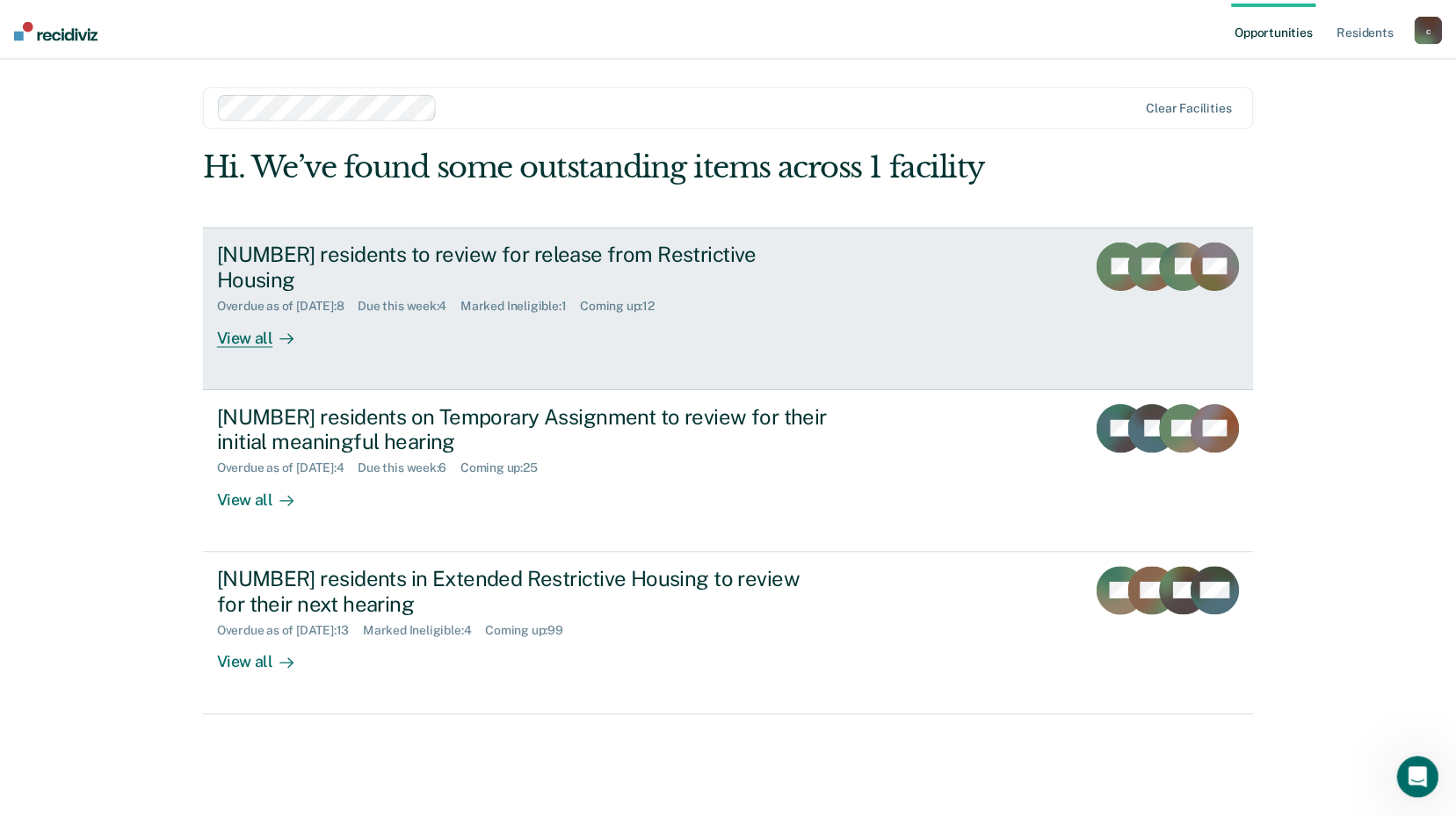 scroll, scrollTop: 0, scrollLeft: 0, axis: both 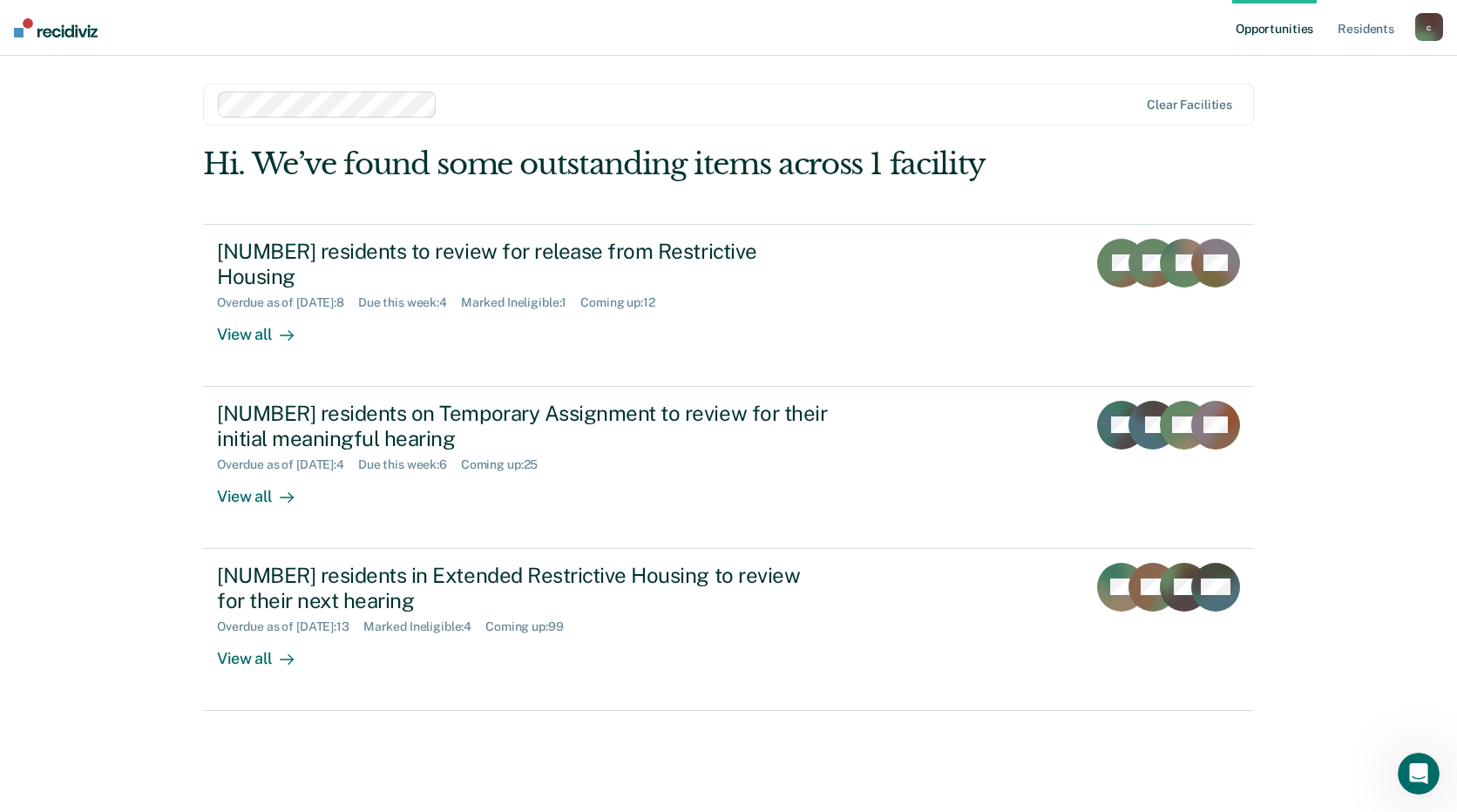 click on "c" at bounding box center [1429, 27] 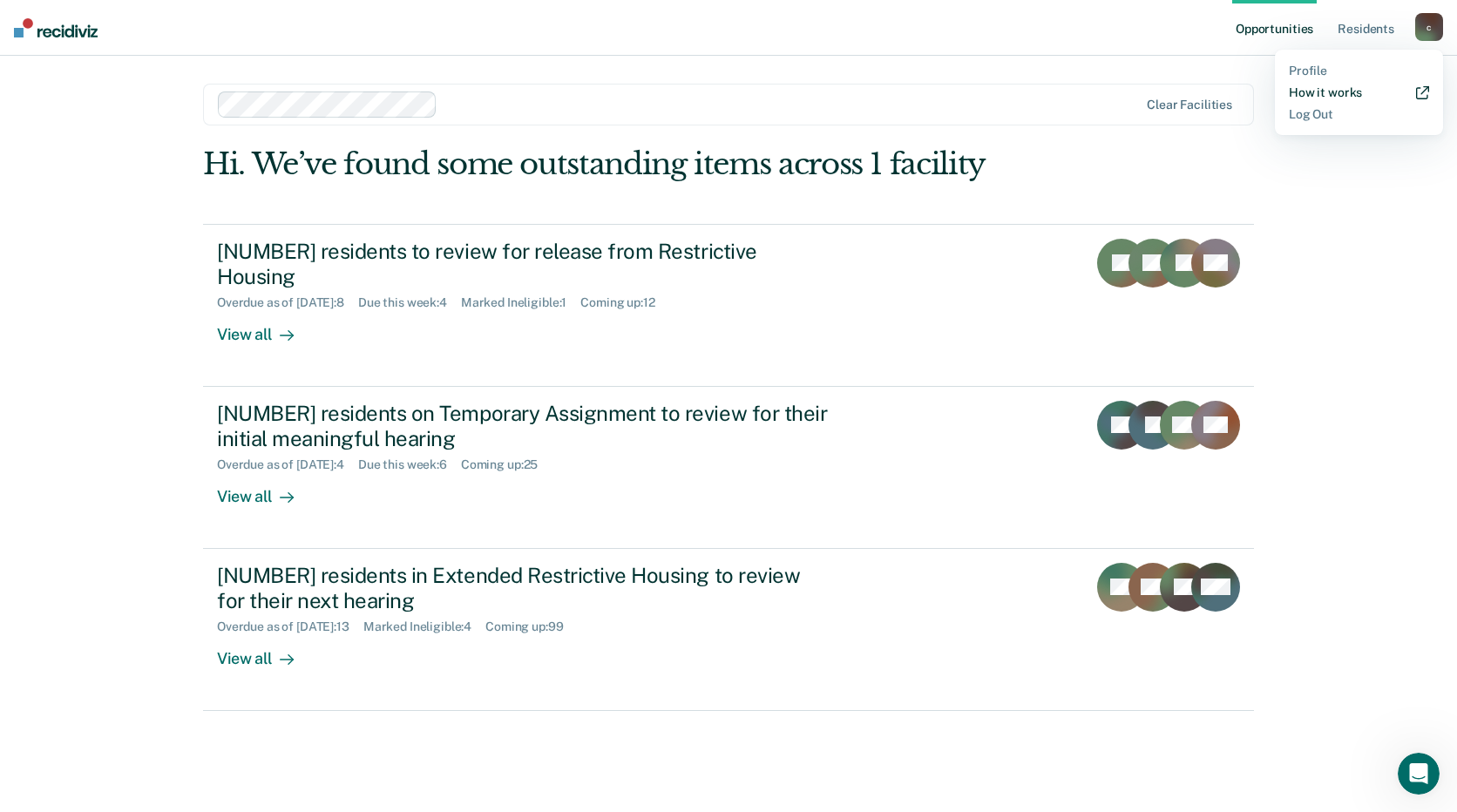 click on "How it works" at bounding box center (1359, 92) 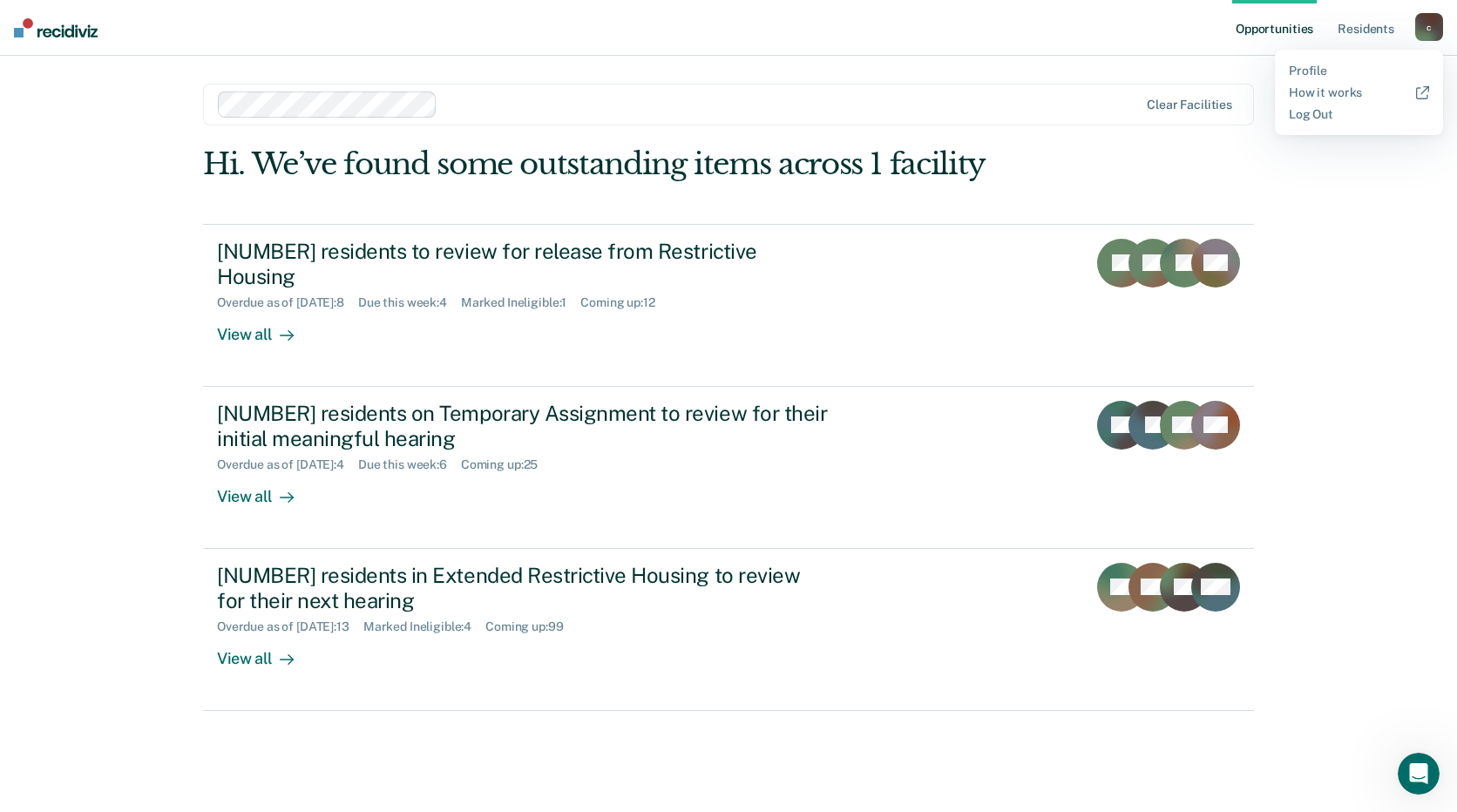 click on "Opportunities Resident s [EMAIL] c Profile How it works Log Out Clear   facilities Hi. We’ve found some outstanding items across 1 facility 8 residents to review for release from Restrictive Housing Overdue as of [DATE] :  8 Due this week :  4 Marked Ineligible :  1 Coming up :  12 View all   [NAME] [NAME] + 5 4 residents on Temporary Assignment to review for their initial meaningful hearing Overdue as of [DATE] :  4 Due this week :  6 Coming up :  25 View all   [NAME] [NAME] [NAME] [NAME] 13 residents in Extended Restrictive Housing to review for their next hearing Overdue as of [DATE] :  13 Marked Ineligible :  4 Coming up :  99 View all   [NAME] [NAME] [NAME] + 10" at bounding box center (728, 406) 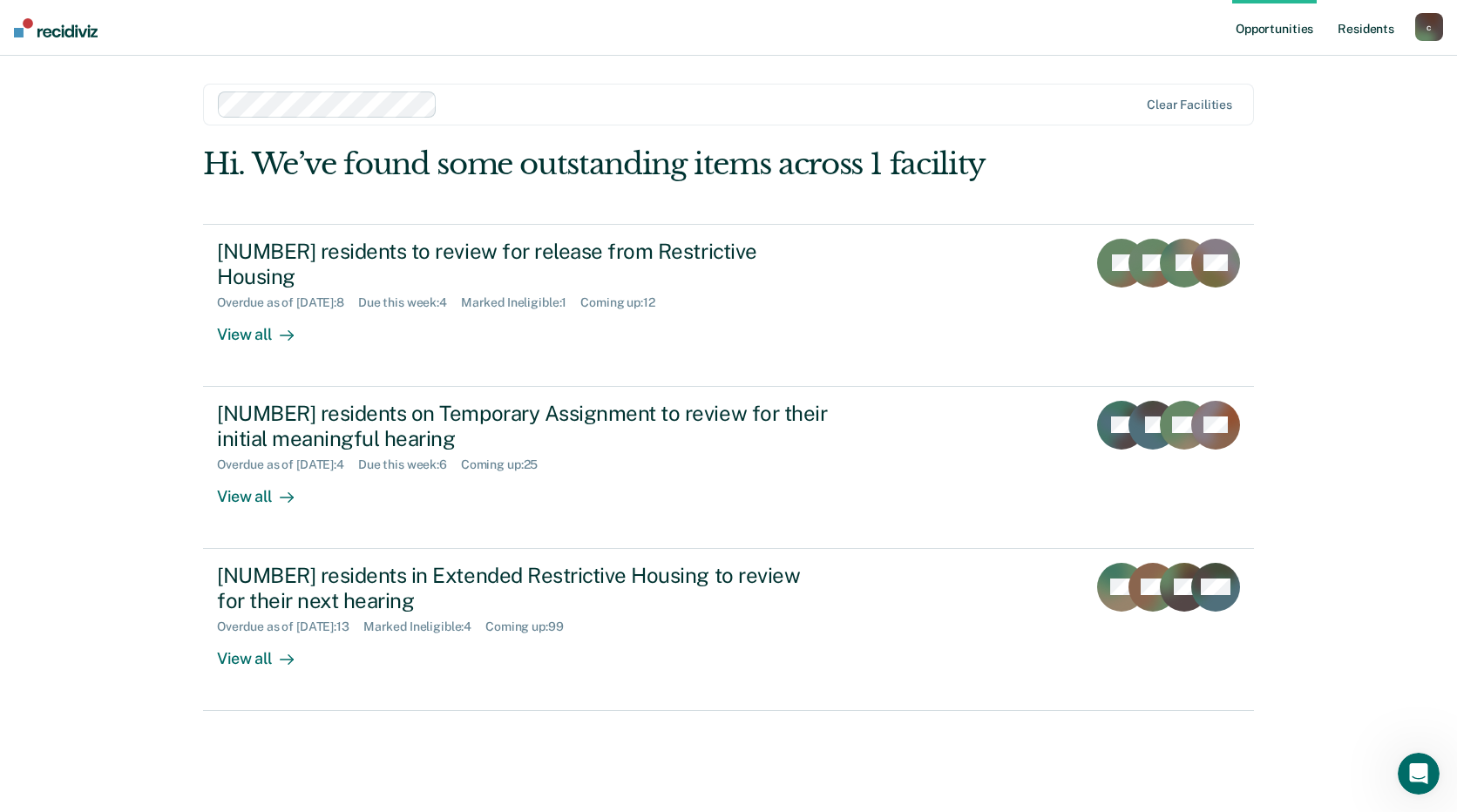 click on "Resident s" at bounding box center (1366, 28) 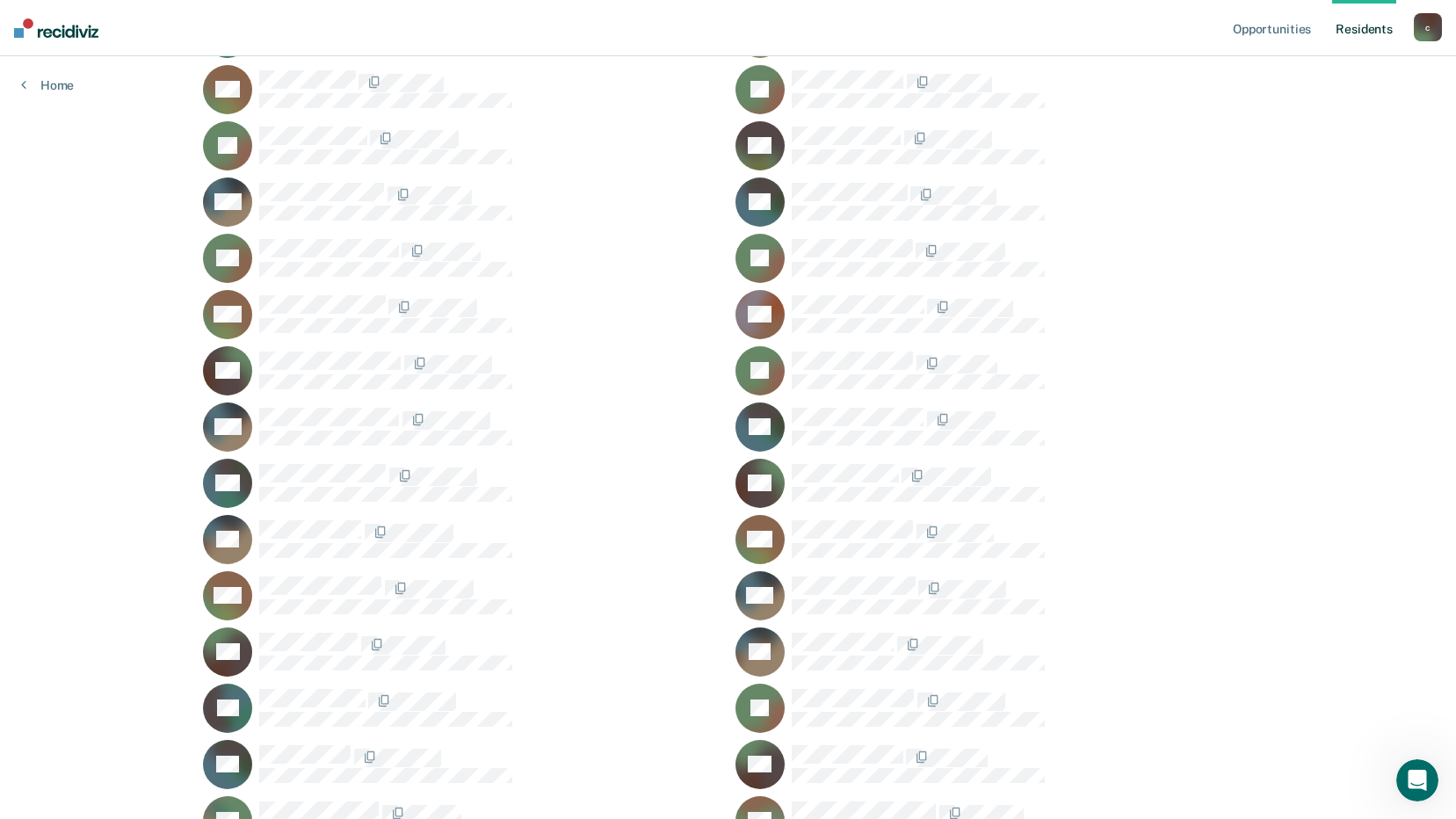 scroll, scrollTop: 24429, scrollLeft: 0, axis: vertical 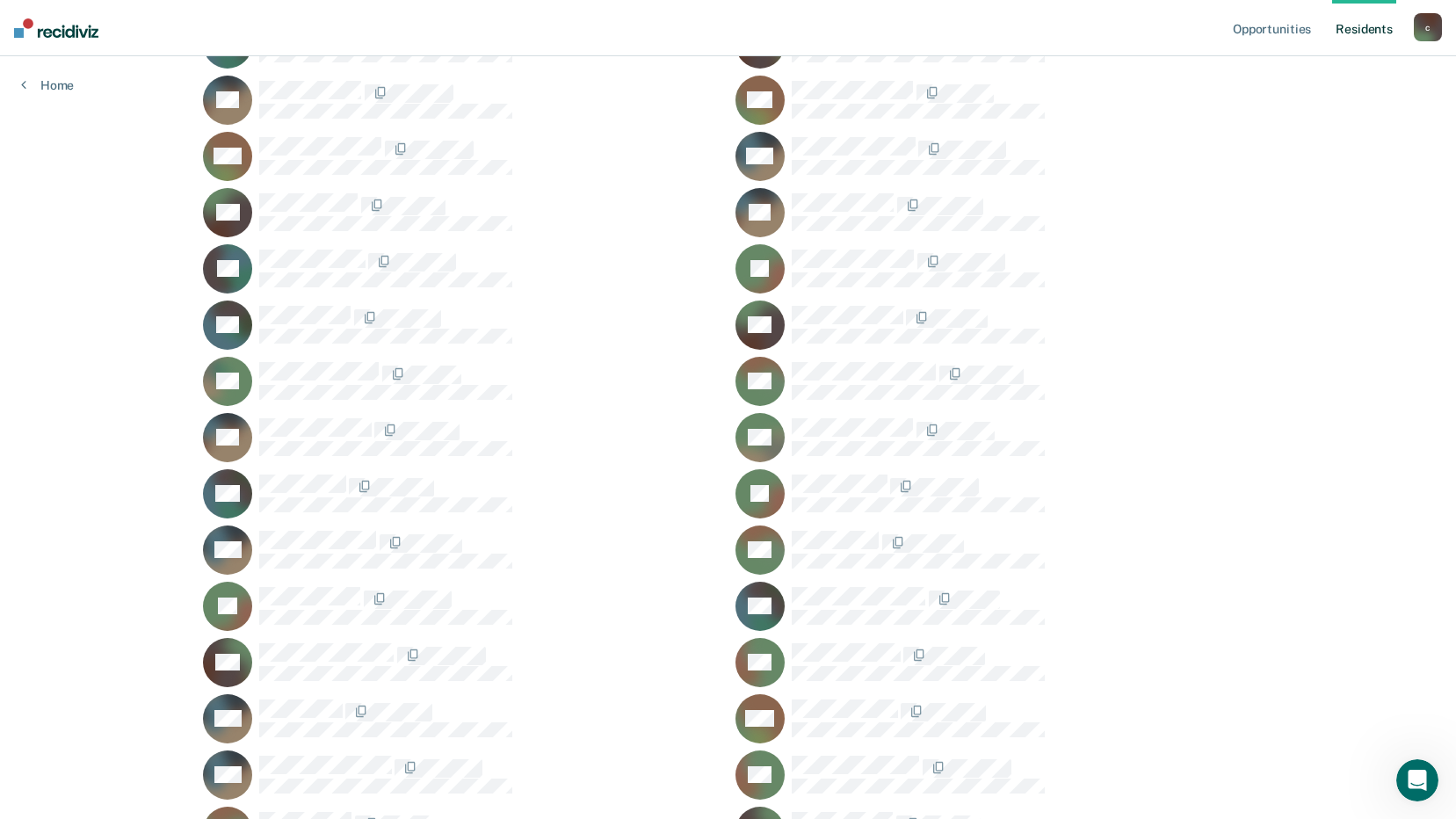 click on "Opportunities Resident s [EMAIL] c Profile How it works Log Out Home Clear   facilities All Residents ([NUMBER]) RA   JA   CA   CA   DA   CA   BA   JA   RA   GA   MA   OA   DA   TA   AA   DA   DA   BA   JA   RA   WA   DA   EA   JA   CA   DA   DA   AA   DA   JA   NA   OA   PA   AA   CA   DA   RA   SA   LA   LA   SA   JA   BA   HA   LA   JA   HA   TA   BA   DA   JA   CA   TA   BA   CA   JA   DA   TA   RA   DA   JA   RA   CA   BA   SB   HB   MB   RB   RB   MB   MB   RB   CB   LB   BB   CB   RB   CB   LB   DB   JB   CB   DB   JB   DB   DB   AB   DB   KB   CB   GB   RB   JB   DB   WB   MB   MB   BB   TB   MB   PB   DB   DB   JB   JB   JB   GB   RB   CB   MB   WB   JB   RB   DB   AB   WB   LB   TB   DB   JB   JB   MB   BB   CB   JB   RB   GB   NB   JB   LB   LB   CB   SB   CB   JB   DB   JB   RB   DB   CB   JB   TB   JB   KB   EB   JB   LB   TB   SB   DB   SB   RB   PB   JB   DB   GB   IB   TB   JB   DB   DB   MB   JB   MB   DB   GB   TB   WB   DB   AB   HB   JB   JB   MB   JB   EB   HB   JB   ZB" at bounding box center [728, 9423] 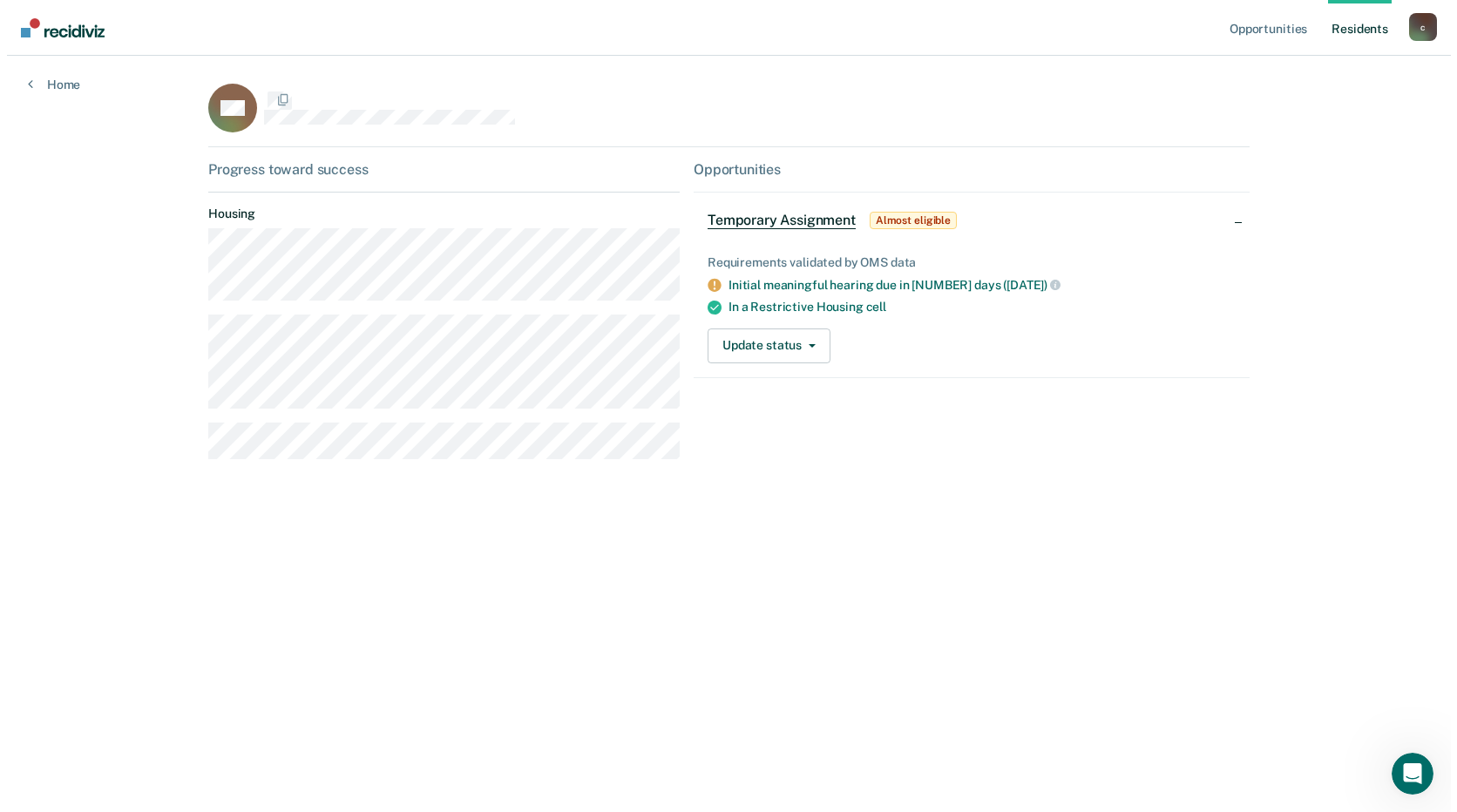 scroll, scrollTop: 0, scrollLeft: 0, axis: both 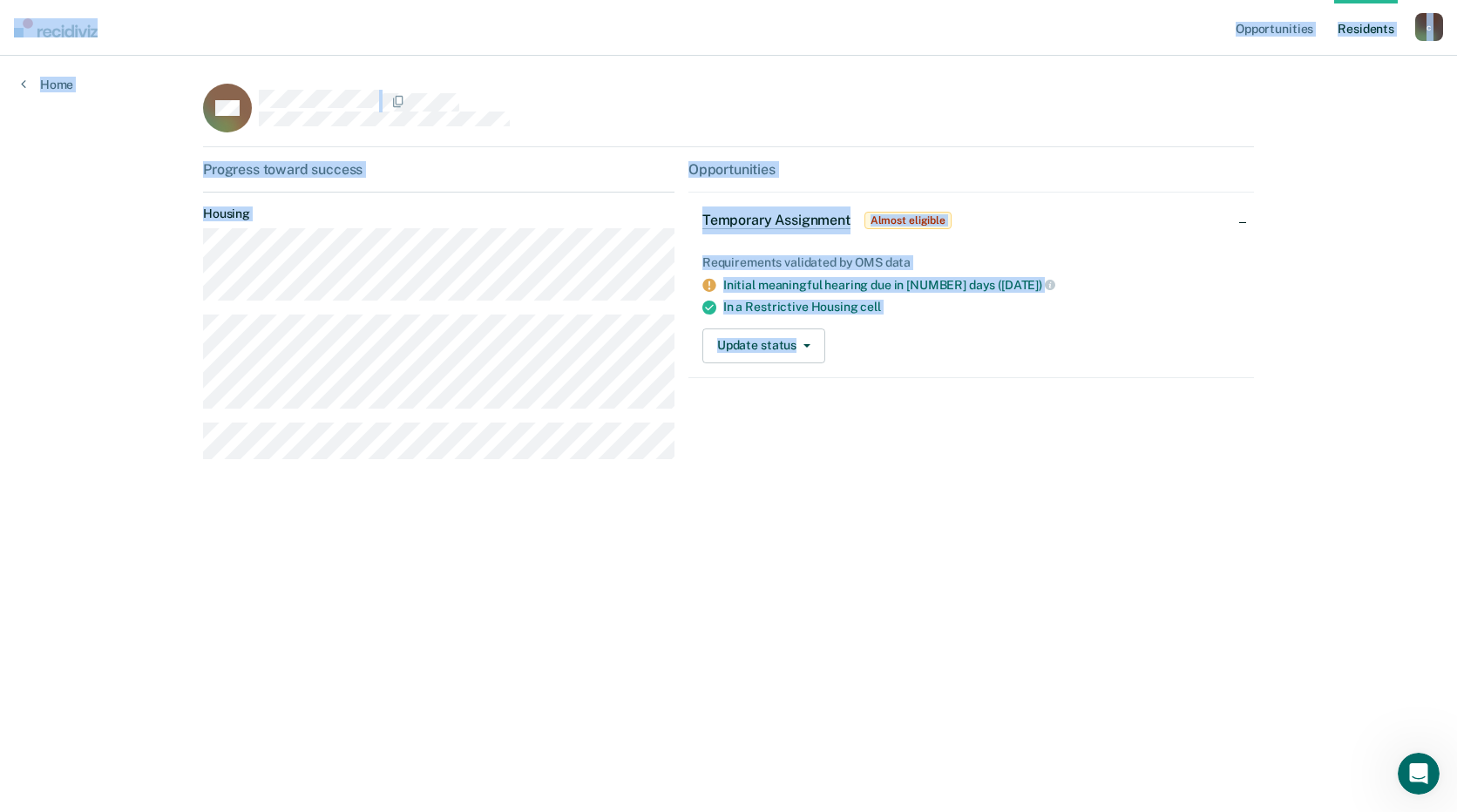 click on "GH   Progress toward success Housing Opportunities Temporary Assignment Almost eligible Requirements validated by OMS data Initial meaningful hearing due in [NUMBER] days ([DATE])   In a Restrictive Housing   cell Update status Mark Pending Mark Ineligible" at bounding box center (728, 288) 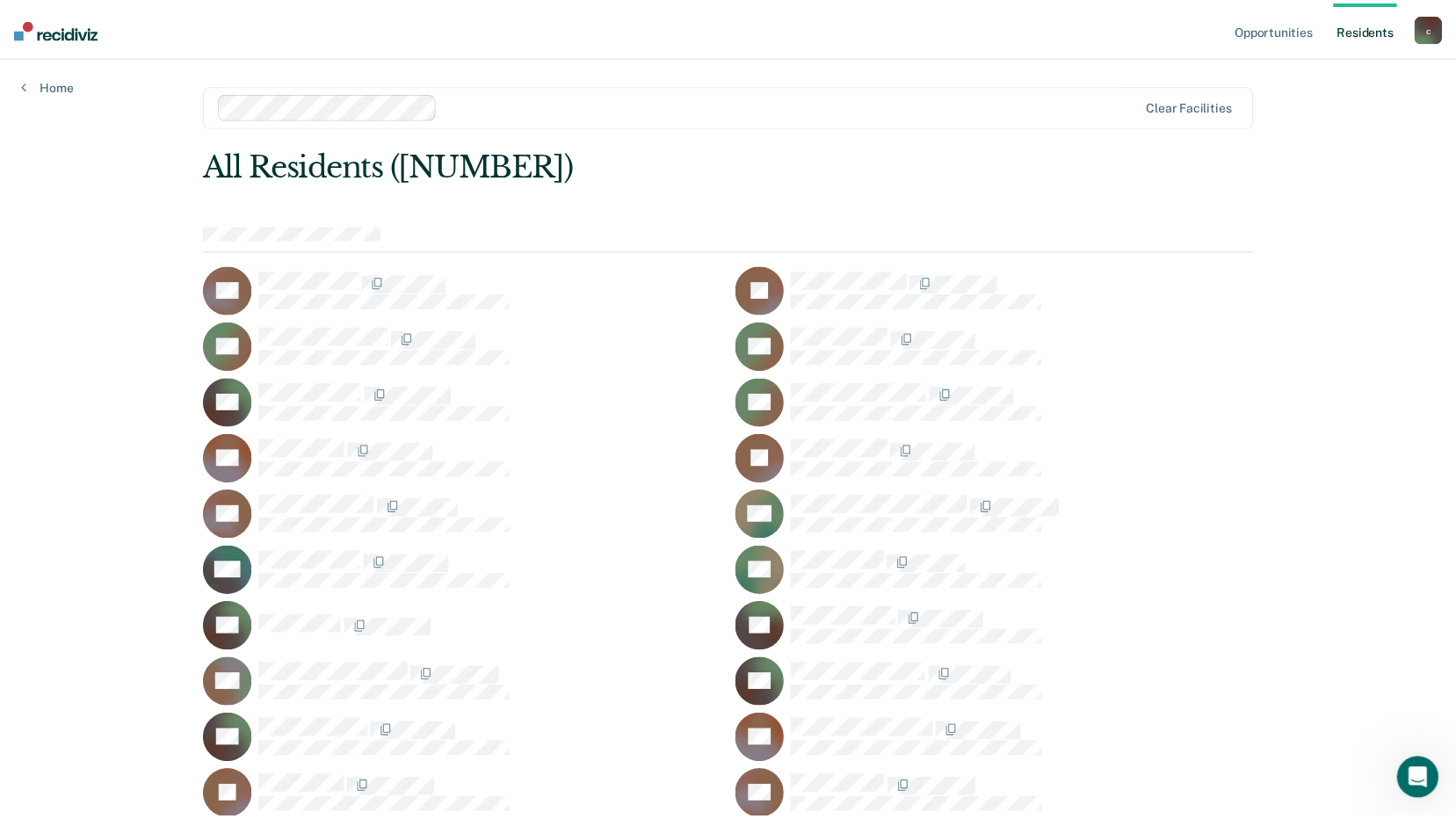 scroll, scrollTop: 24429, scrollLeft: 0, axis: vertical 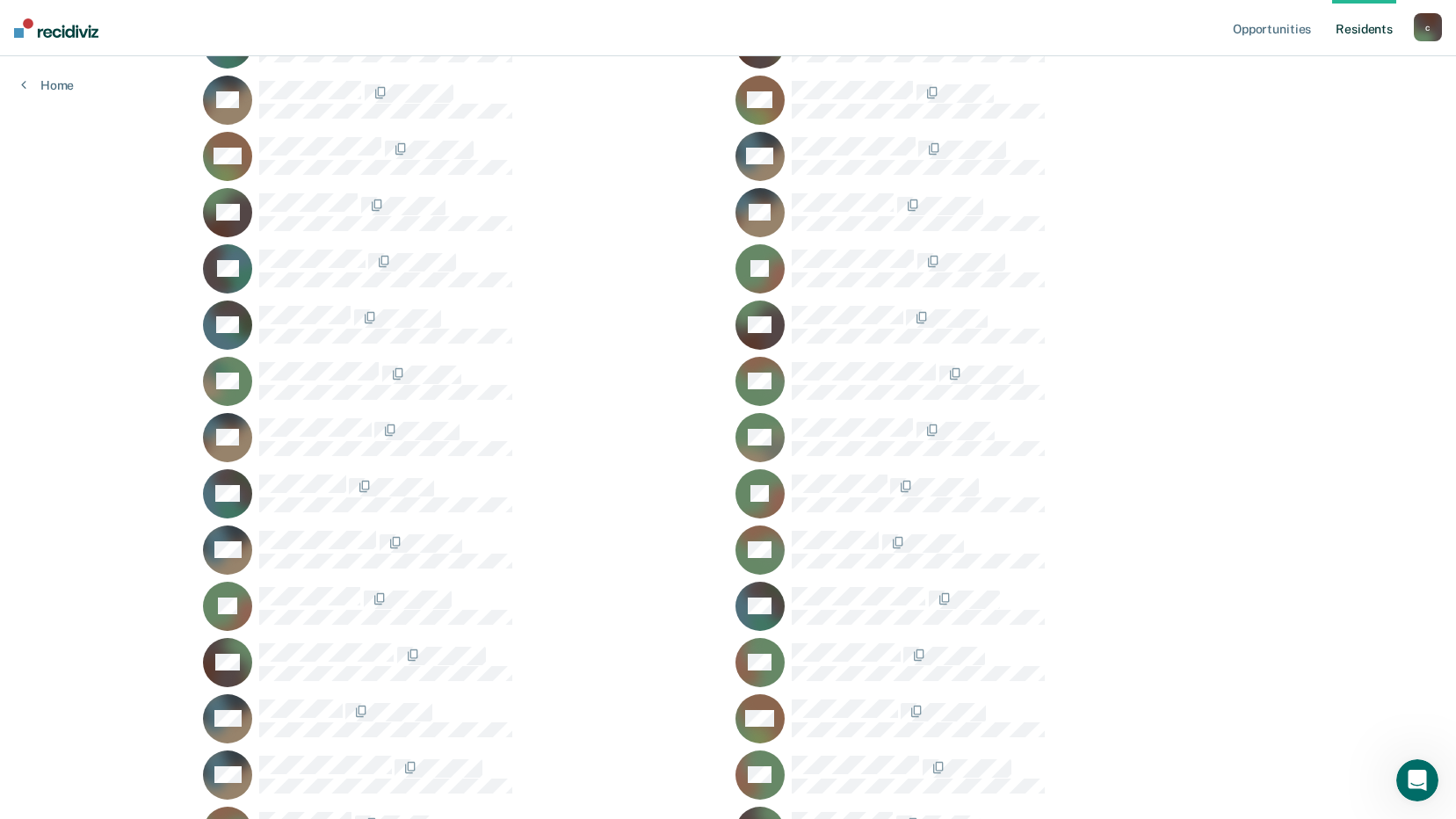 click on "c" at bounding box center [1428, 27] 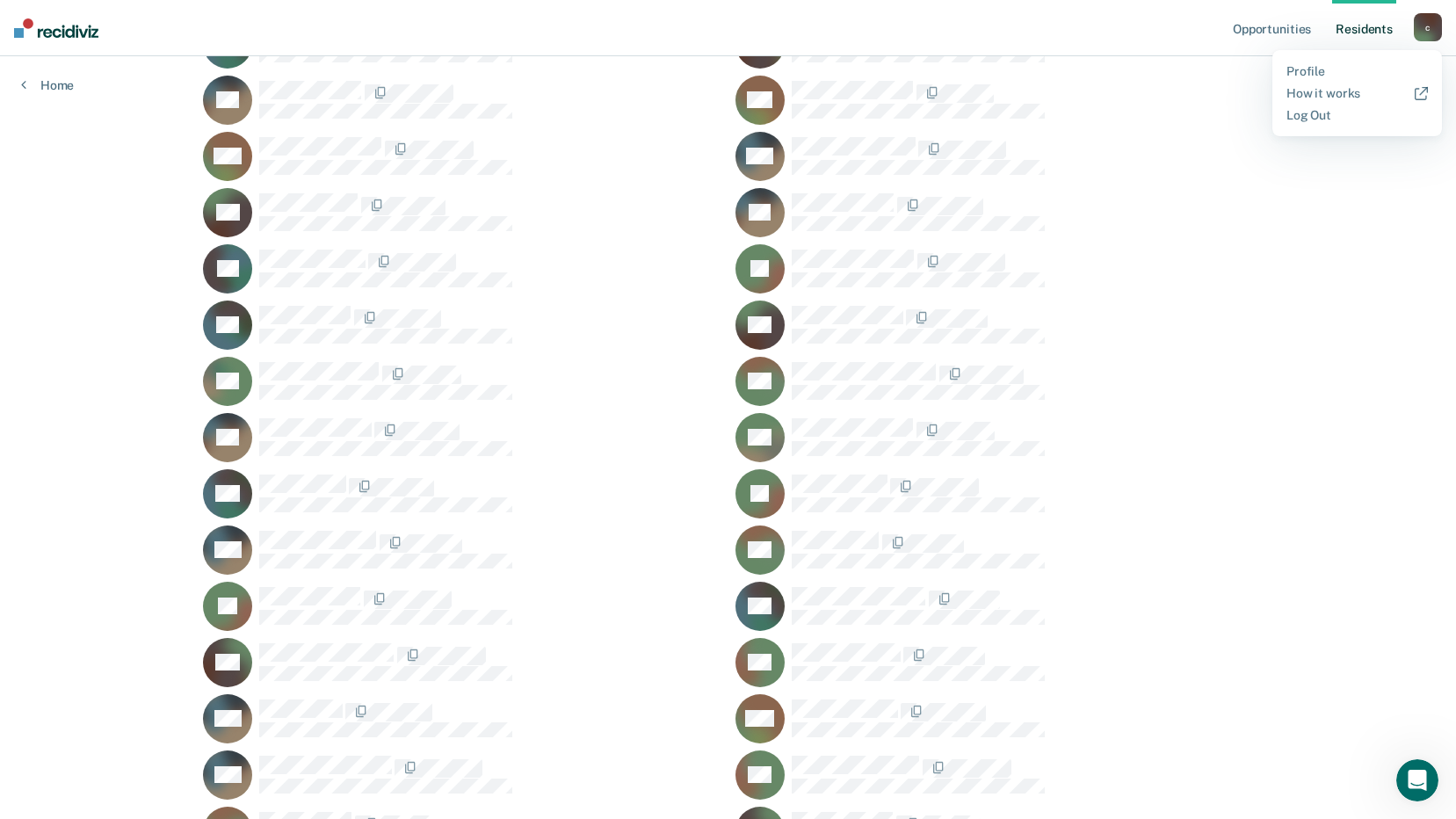 click on "Opportunities Resident s [EMAIL] c Profile How it works Log Out Home Clear   facilities All Residents ([NUMBER]) RA   JA   CA   CA   DA   CA   BA   JA   RA   GA   MA   OA   DA   TA   AA   DA   DA   BA   JA   RA   WA   DA   EA   JA   CA   DA   DA   AA   DA   JA   NA   OA   PA   AA   CA   DA   RA   SA   LA   LA   SA   JA   BA   HA   LA   JA   HA   TA   BA   DA   JA   CA   TA   BA   CA   JA   DA   TA   RA   DA   JA   RA   CA   BA   SB   HB   MB   RB   RB   MB   MB   RB   CB   LB   BB   CB   RB   CB   LB   DB   JB   CB   DB   JB   DB   DB   AB   DB   KB   CB   GB   RB   JB   DB   WB   MB   MB   BB   TB   MB   PB   DB   DB   JB   JB   JB   GB   RB   CB   MB   WB   JB   RB   DB   AB   WB   LB   TB   DB   JB   JB   MB   BB   CB   JB   RB   GB   NB   JB   LB   LB   CB   SB   CB   JB   DB   JB   RB   DB   CB   JB   TB   JB   KB   EB   JB   LB   TB   SB   DB   SB   RB   PB   JB   DB   GB   IB   TB   JB   DB   DB   MB   JB   MB   DB   GB   TB   WB   DB   AB   HB   JB   JB   MB   JB   EB   HB   JB   ZB" at bounding box center [728, 9423] 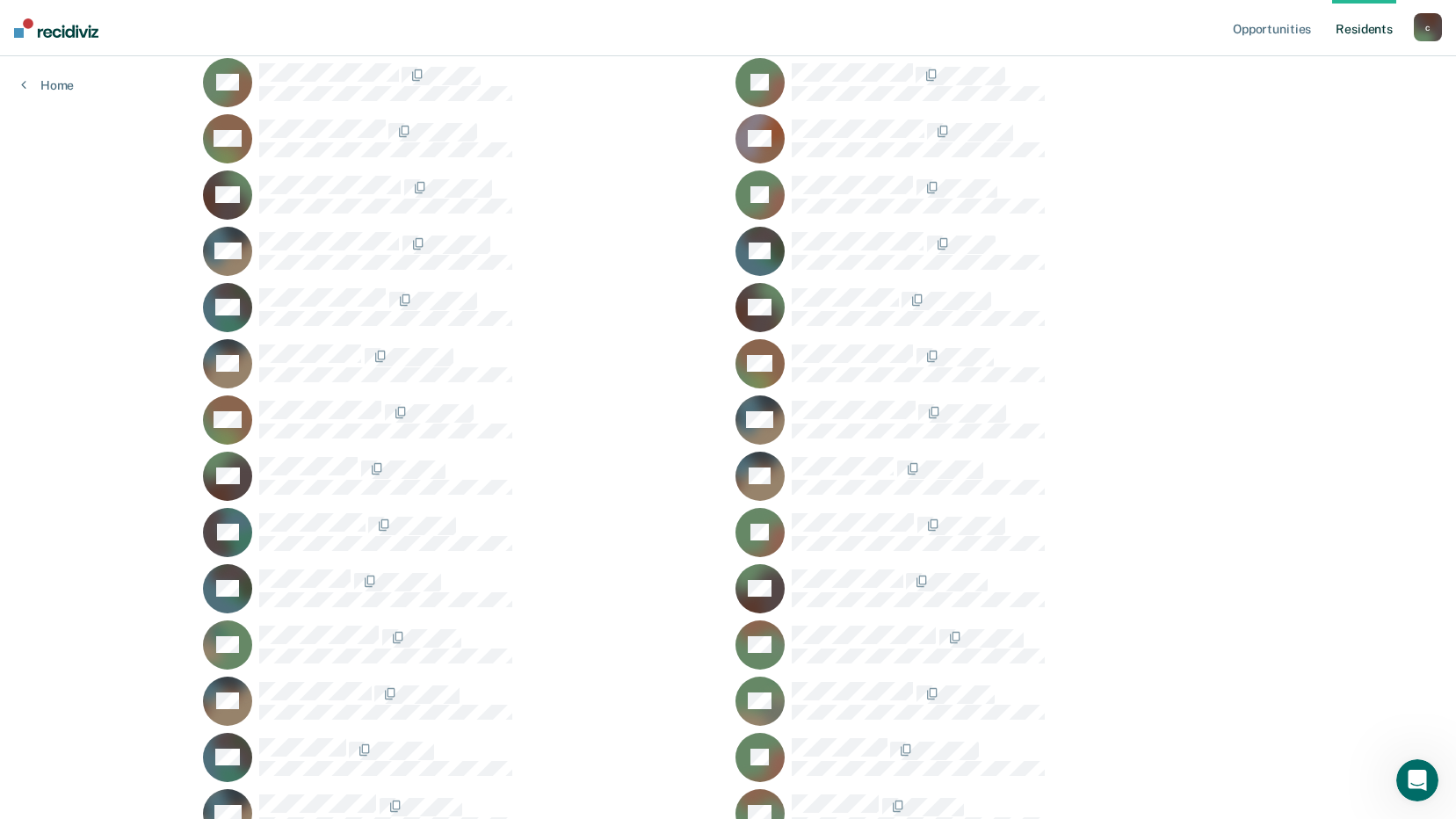 scroll, scrollTop: 23814, scrollLeft: 0, axis: vertical 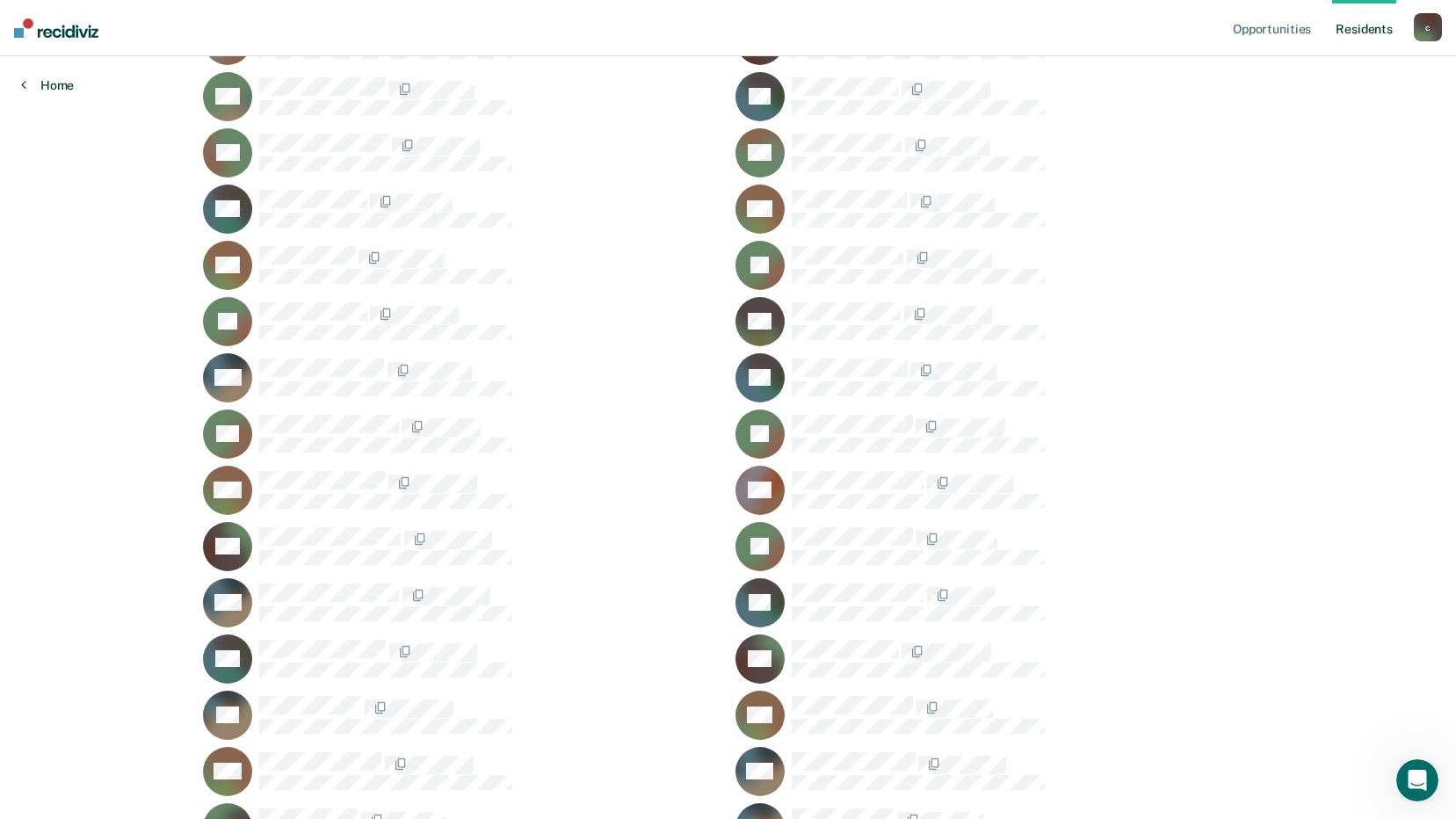 click on "Home" at bounding box center [47, 85] 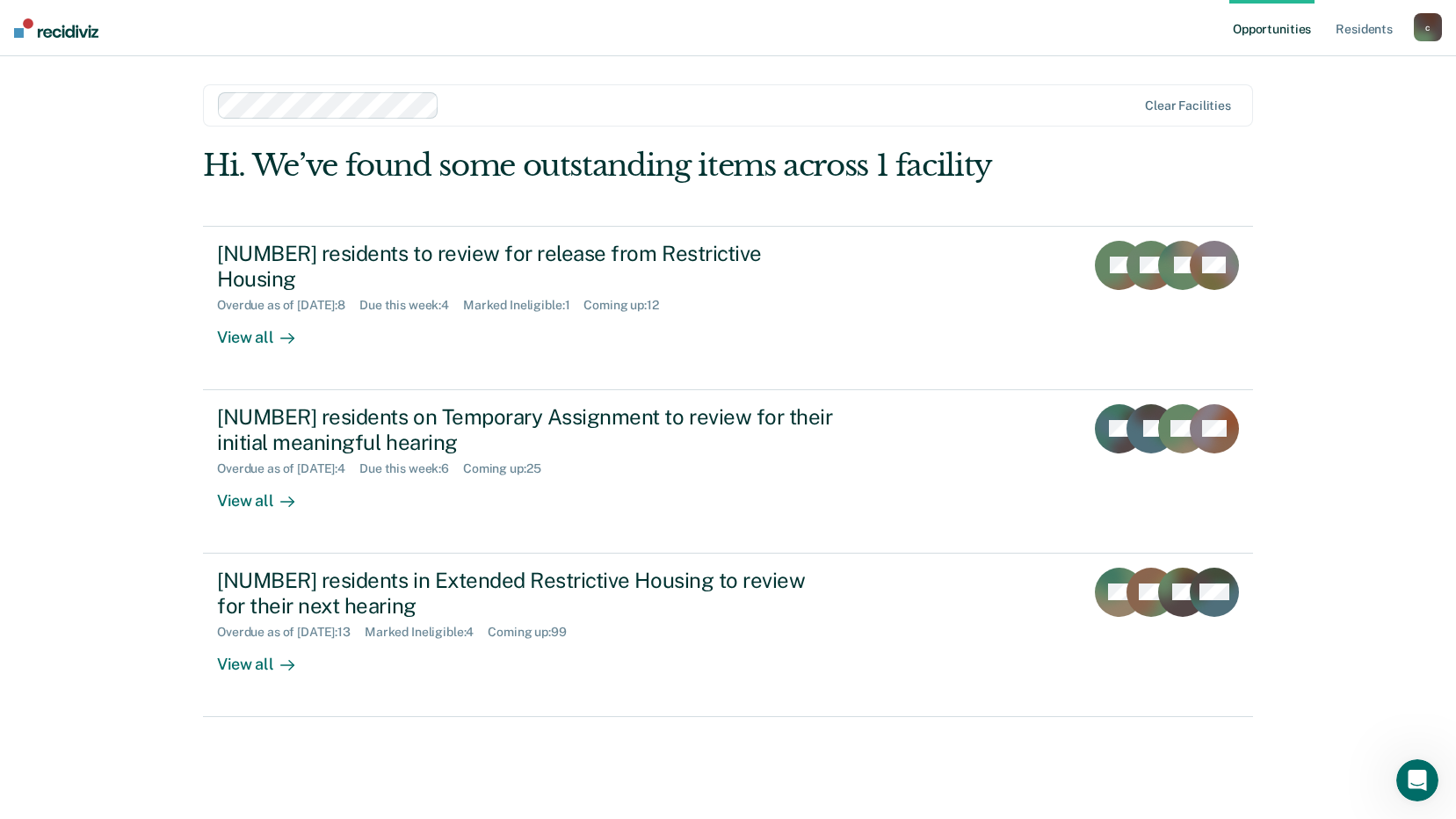 scroll, scrollTop: 0, scrollLeft: 0, axis: both 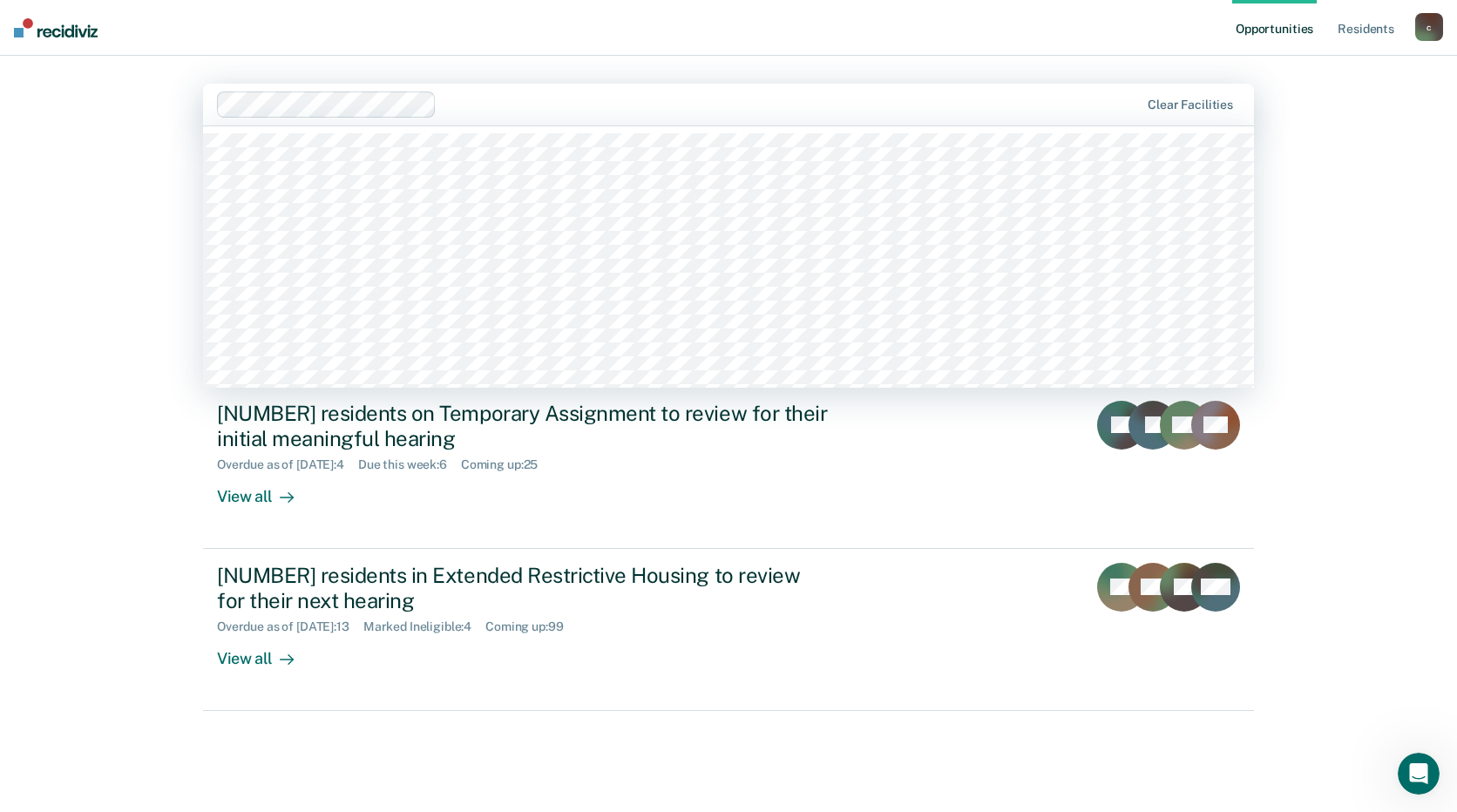 click at bounding box center (791, 104) 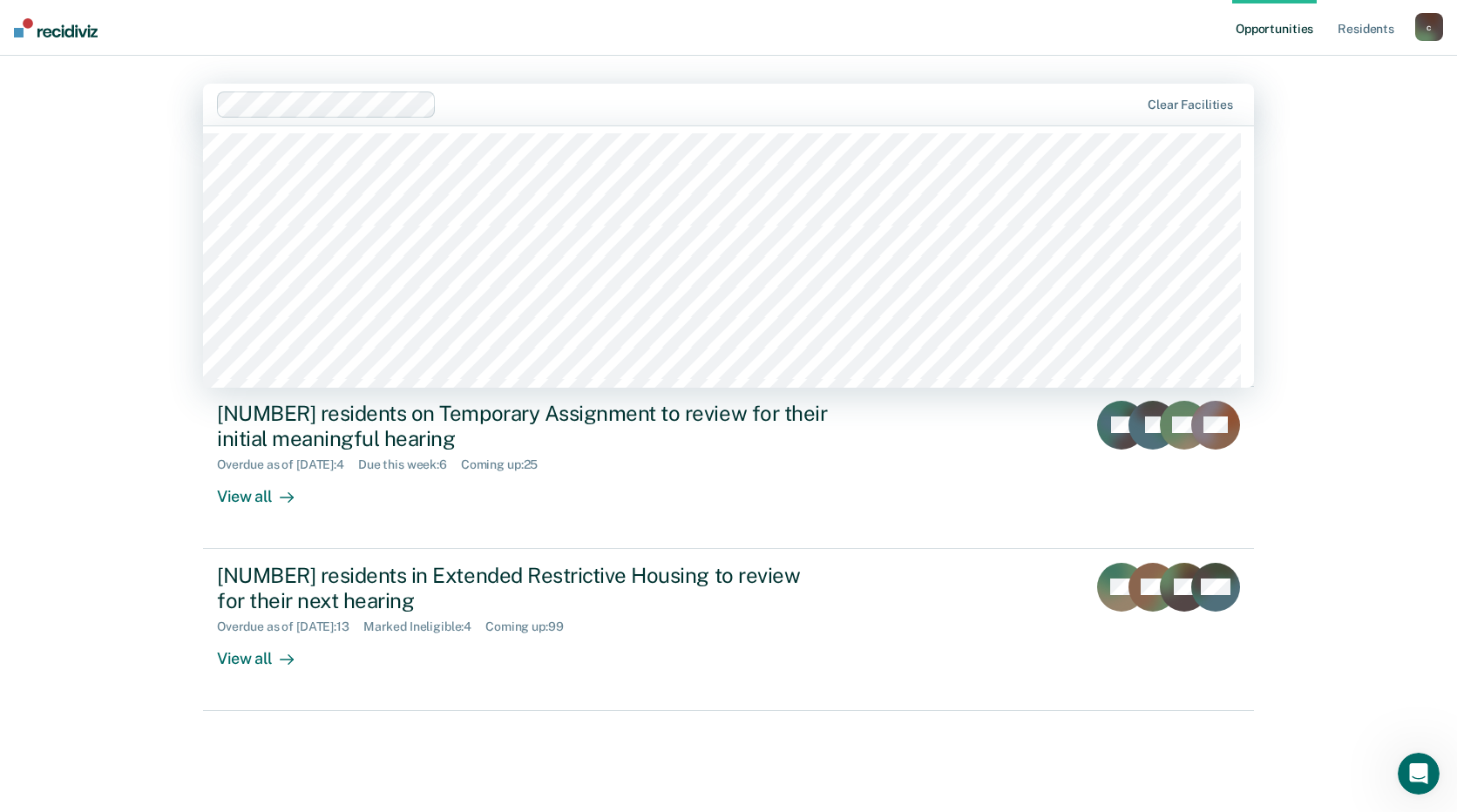 click at bounding box center (791, 104) 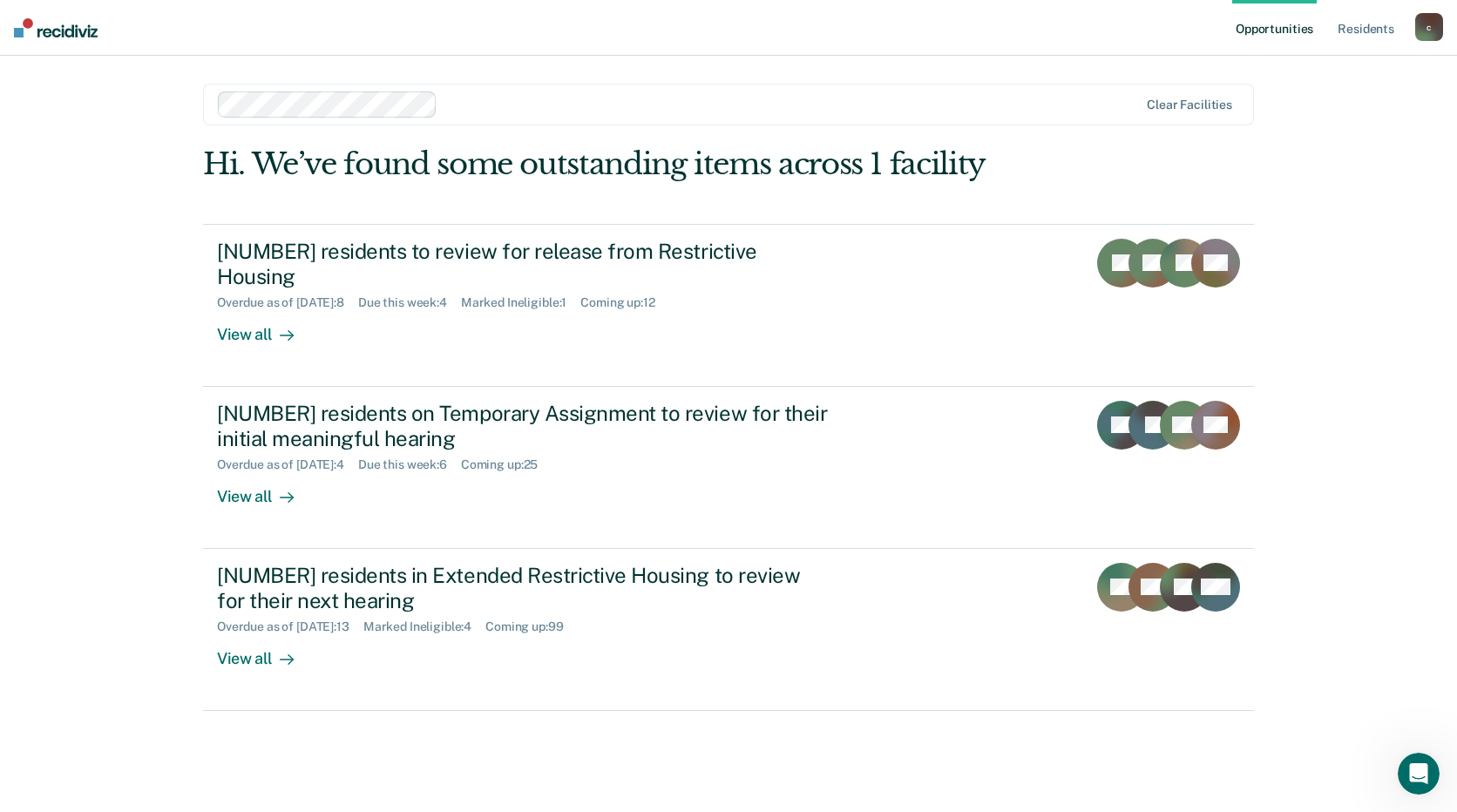 click on "Opportunities" at bounding box center (1274, 28) 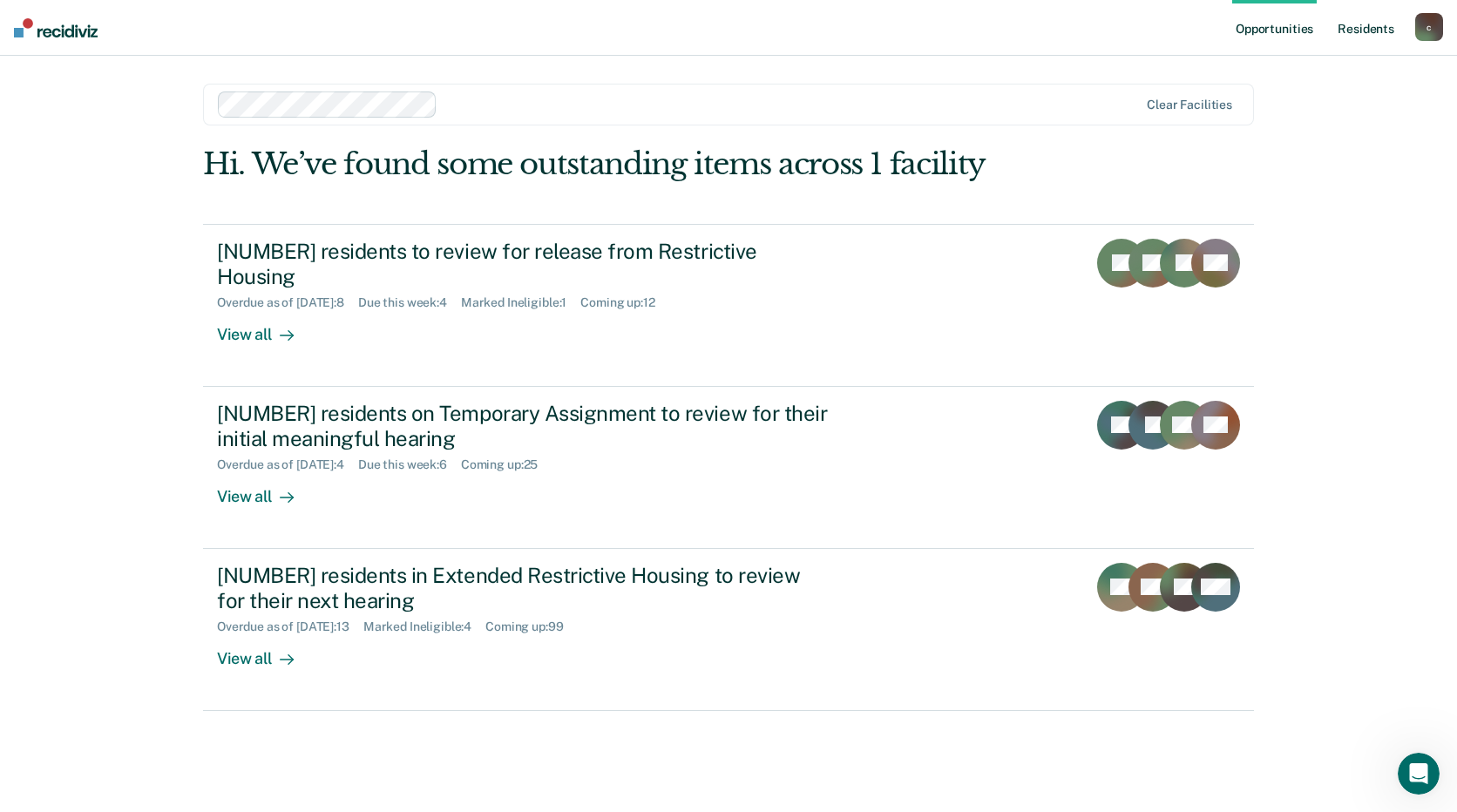 click on "Resident s" at bounding box center (1366, 28) 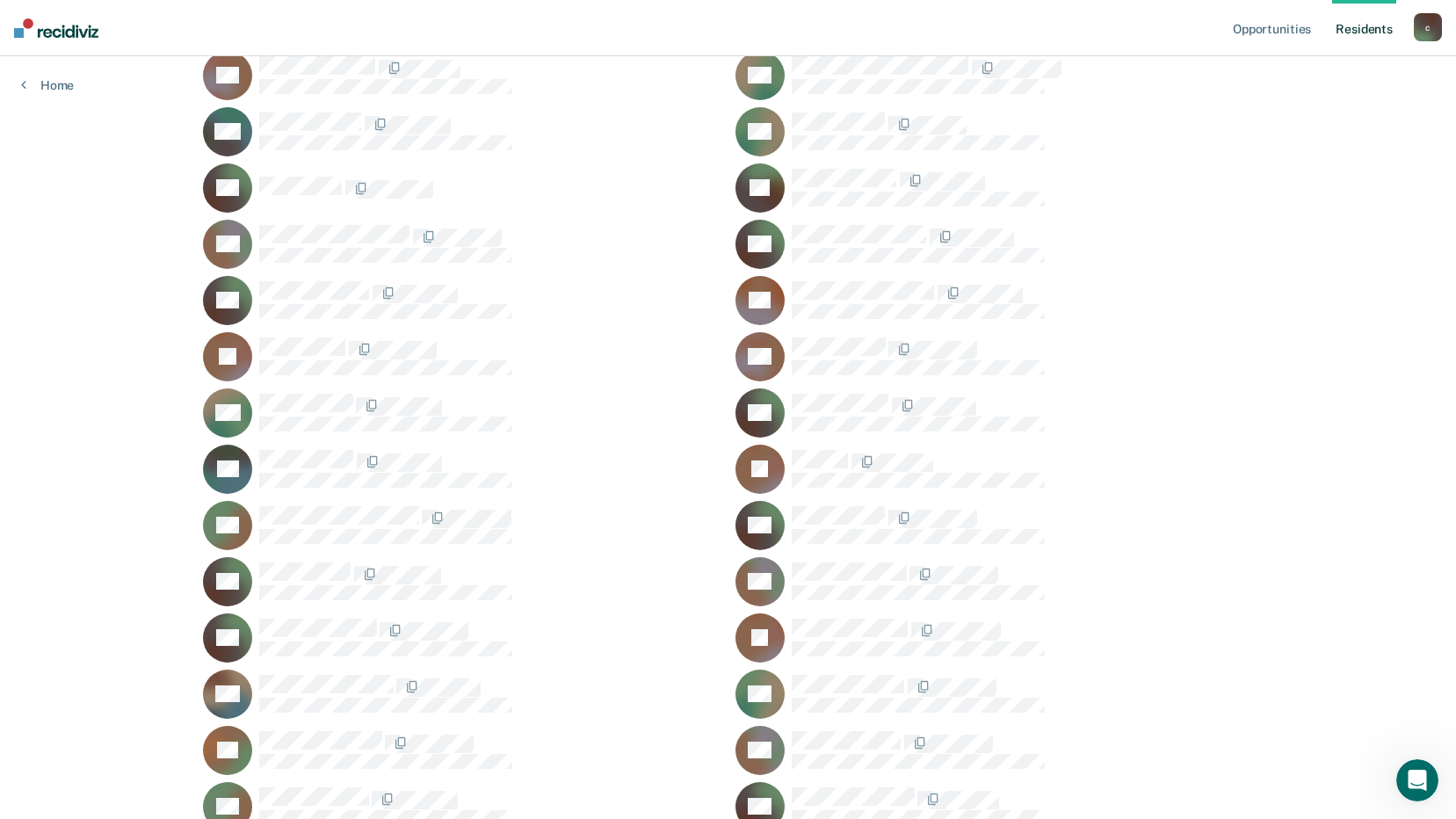 scroll, scrollTop: 0, scrollLeft: 0, axis: both 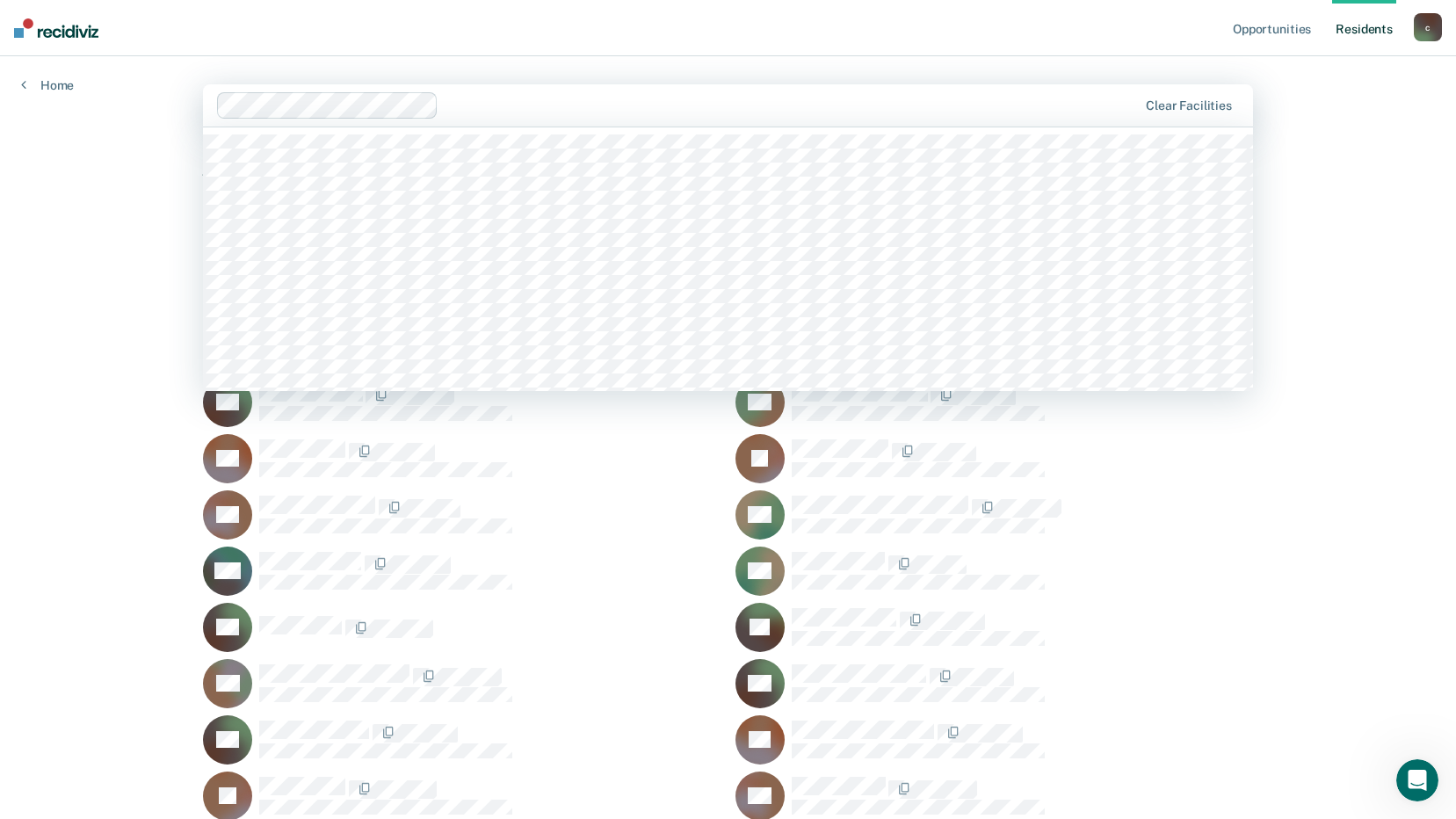 click at bounding box center (791, 105) 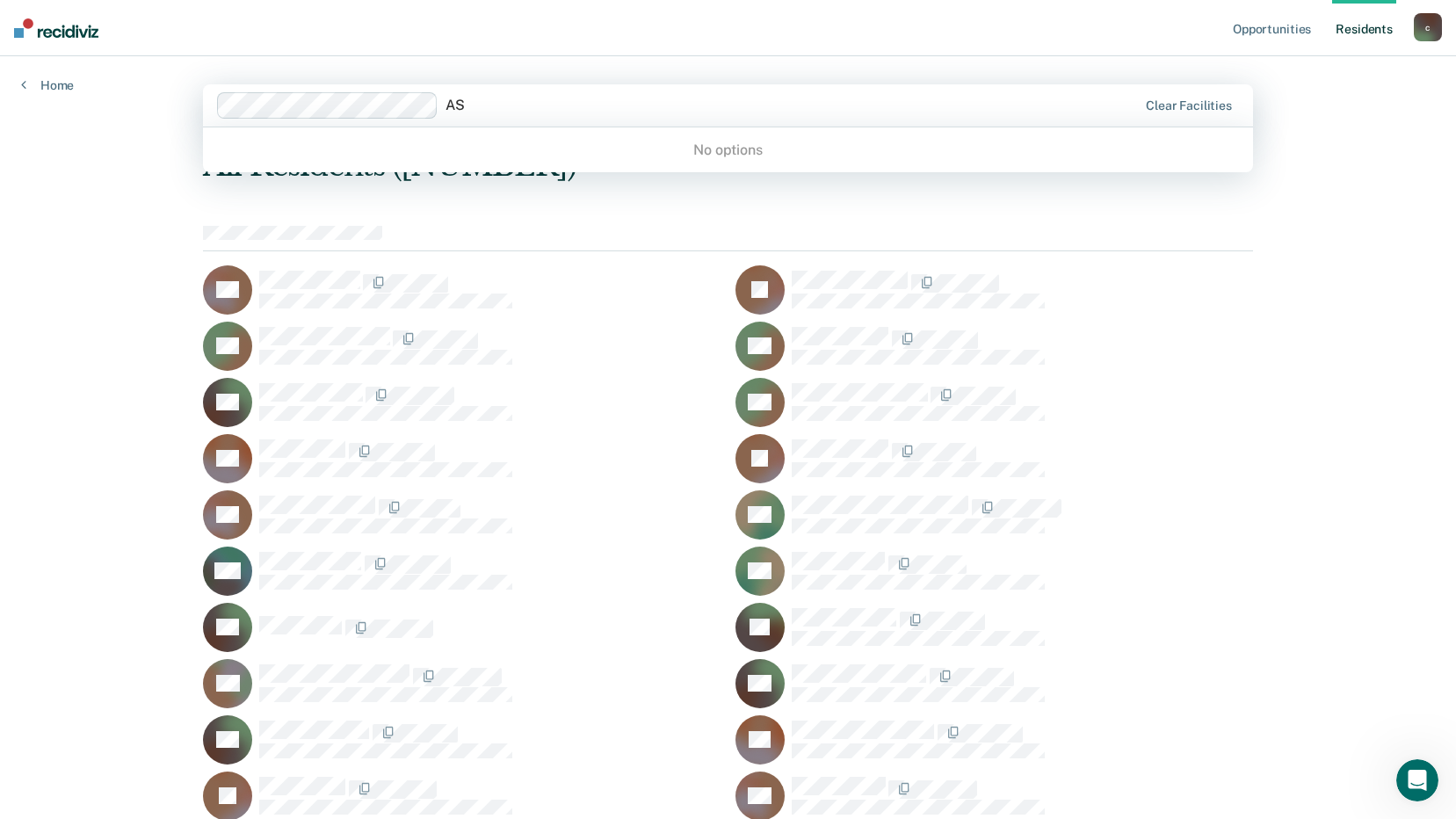type on "A" 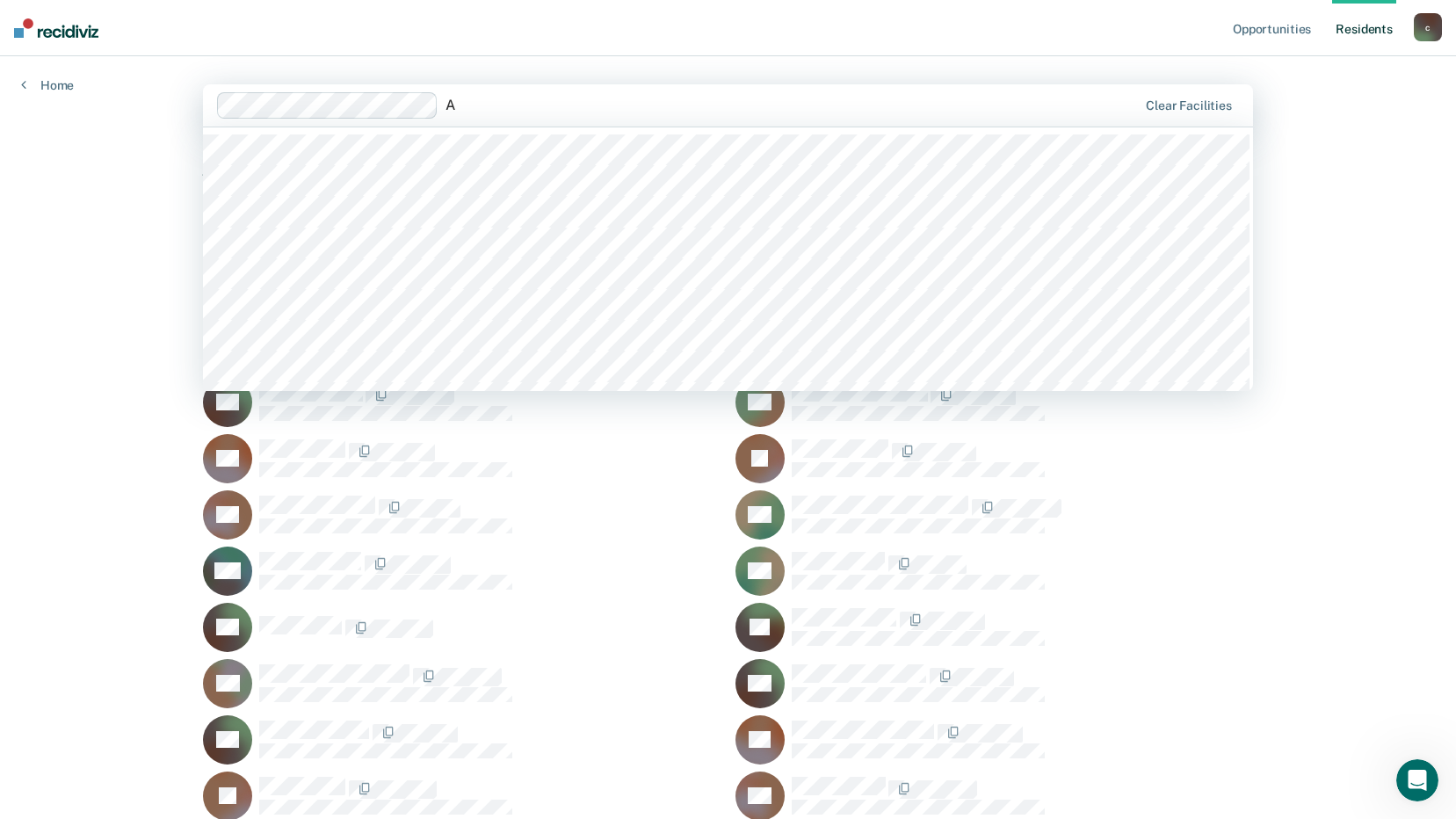 type 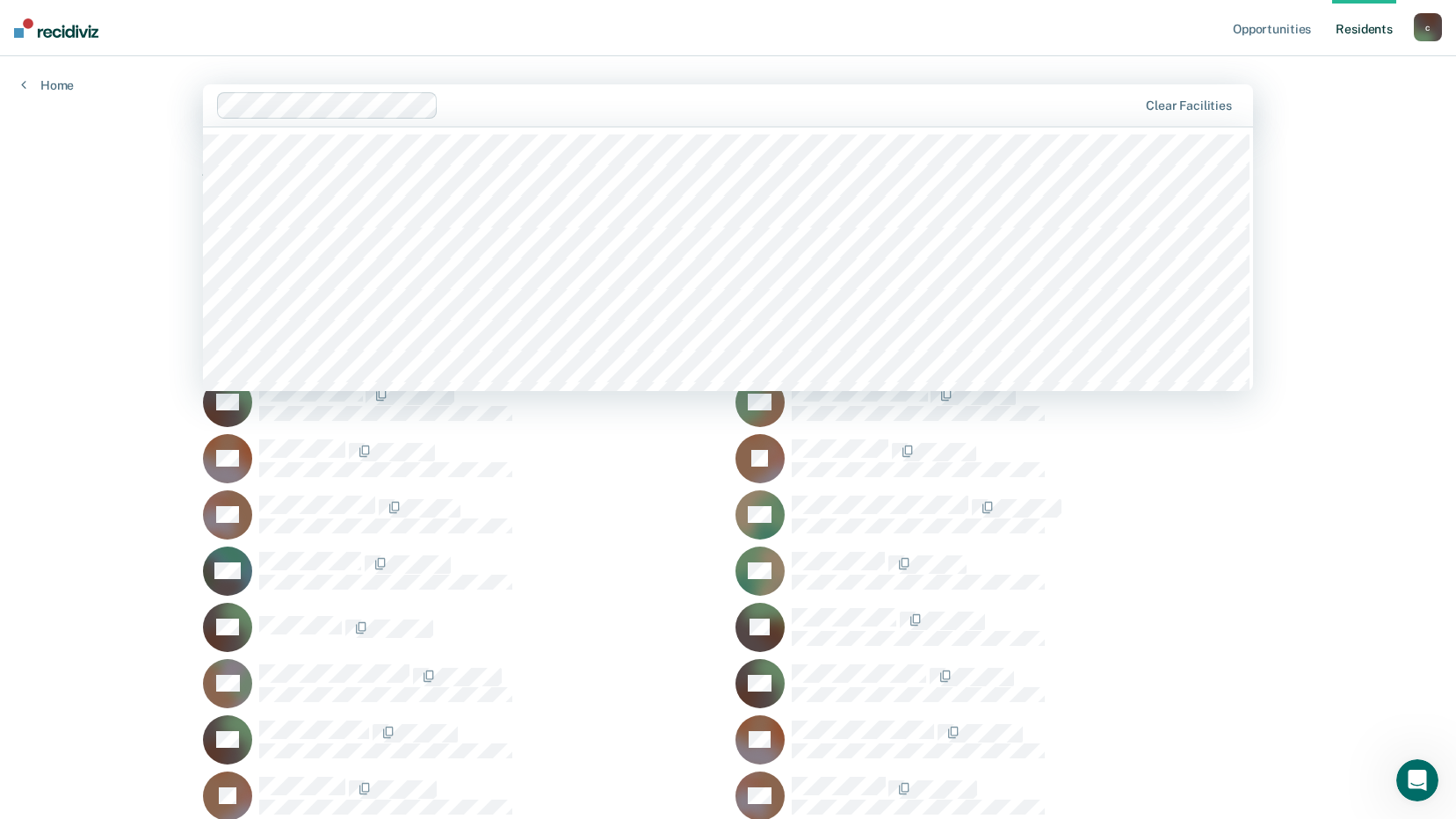 click on "Opportunities Resident s [EMAIL] c Profile How it works Log Out Home [NUMBER] results available. Use Up and Down to choose options, press Enter to select the currently focused option, press Escape to exit the menu, press Tab to select the option and exit the menu. Clear   facilities All Residents ([NUMBER]) RA   JA   CA   CA   DA   CA   BA   JA   RA   GA   MA   OA   DA   TA   AA   DA   DA   BA   JA   RA   WA   DA   EA   JA   CA   DA   DA   AA   DA   JA   NA   OA   PA   AA   CA   DA   RA   SA   LA   LA   SA   JA   BA   HA   LA   JA   HA   TA   BA   DA   JA   CA   TA   BA   CA   JA   DA   TA   RA   DA   JA   RA   CA   BA   SB   HB   MB   RB   RB   MB   MB   RB   CB   LB   BB   CB   RB   CB   LB   DB   JB   CB   DB   JB   DB   DB   AB   DB   KB   CB   GB   RB   JB   DB   WB   MB   MB   BB   TB   MB   PB   DB   DB   JB   JB   JB   GB   RB   CB   MB   WB   JB   RB   DB   AB   WB   LB   TB   DB   JB   JB   MB   BB   CB   JB   RB   GB   NB   JB   LB   LB   CB   SB   CB   JB   DB   JB   RB   DB   CB   JB" at bounding box center (728, 33852) 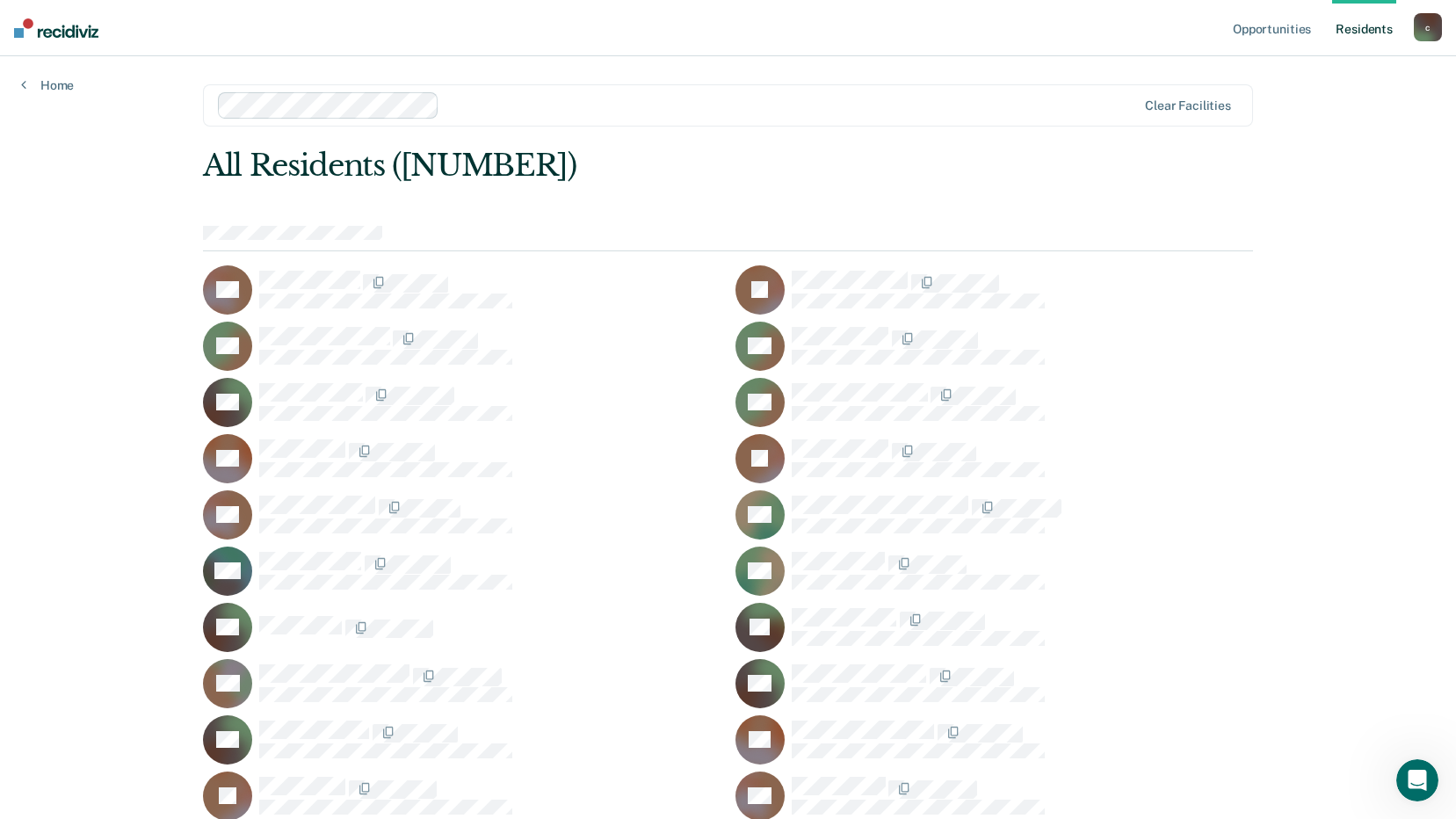 click at bounding box center [728, 238] 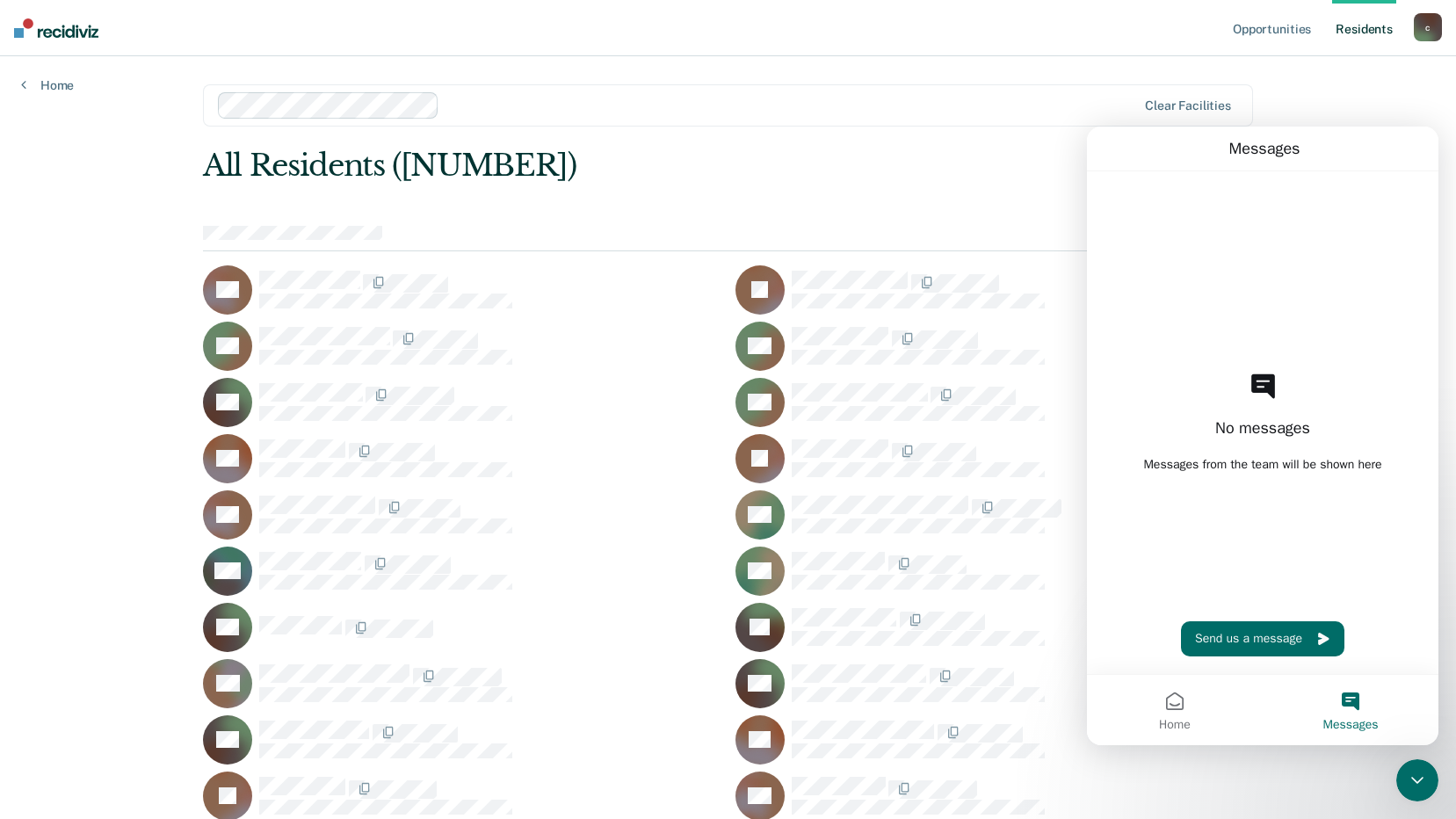 click 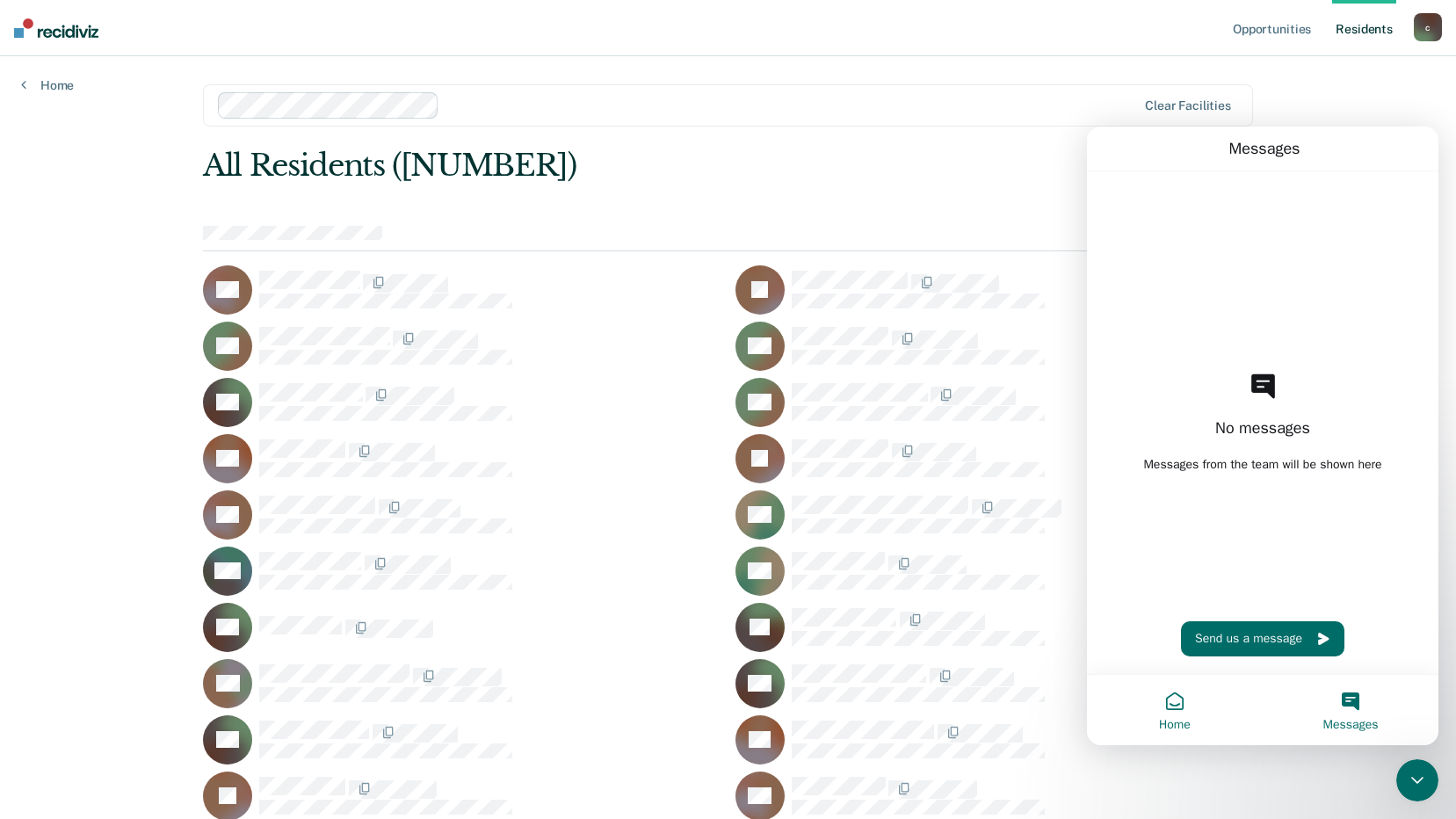click on "Home" at bounding box center [1175, 710] 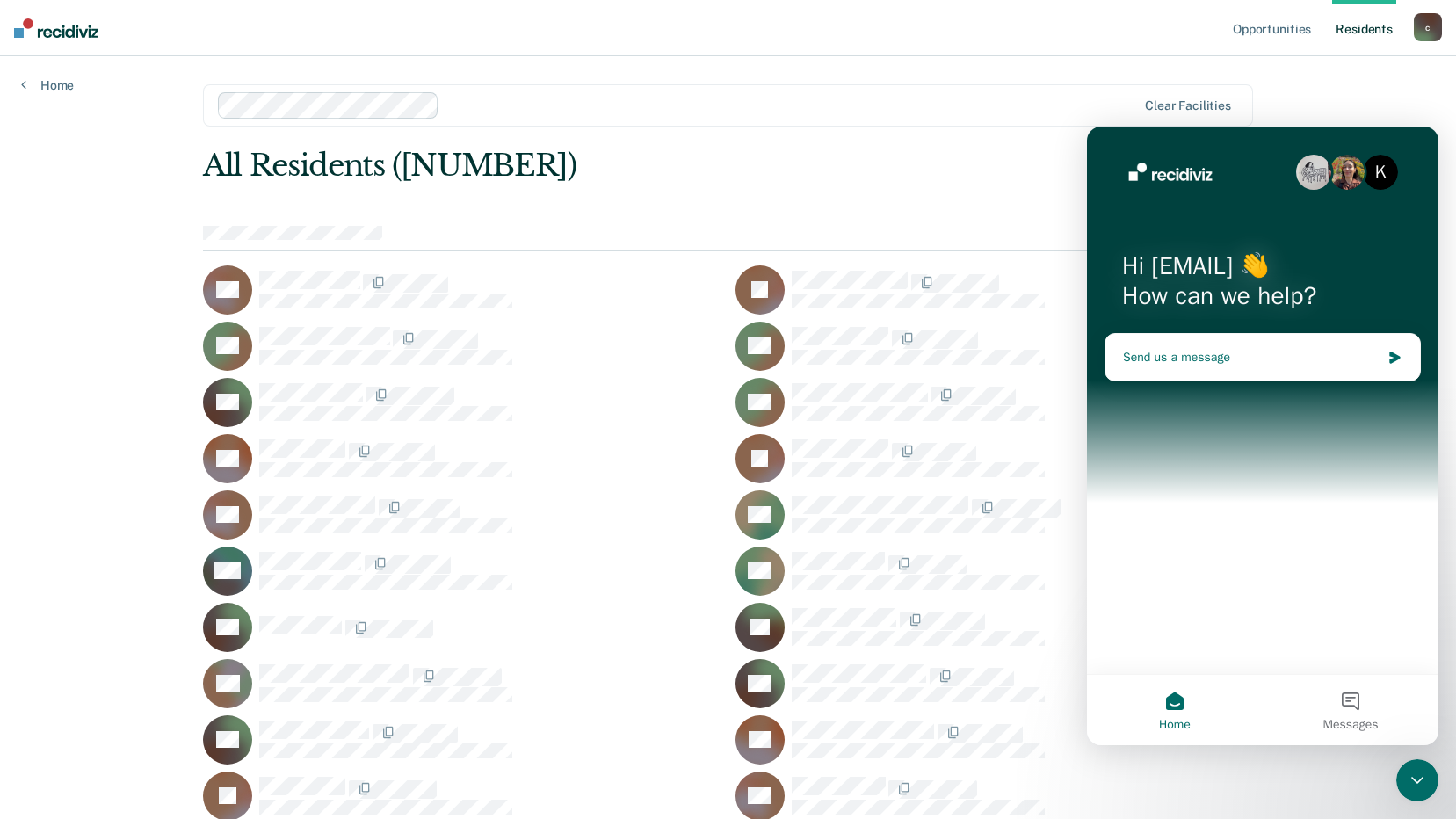 click on "Send us a message" at bounding box center (1251, 357) 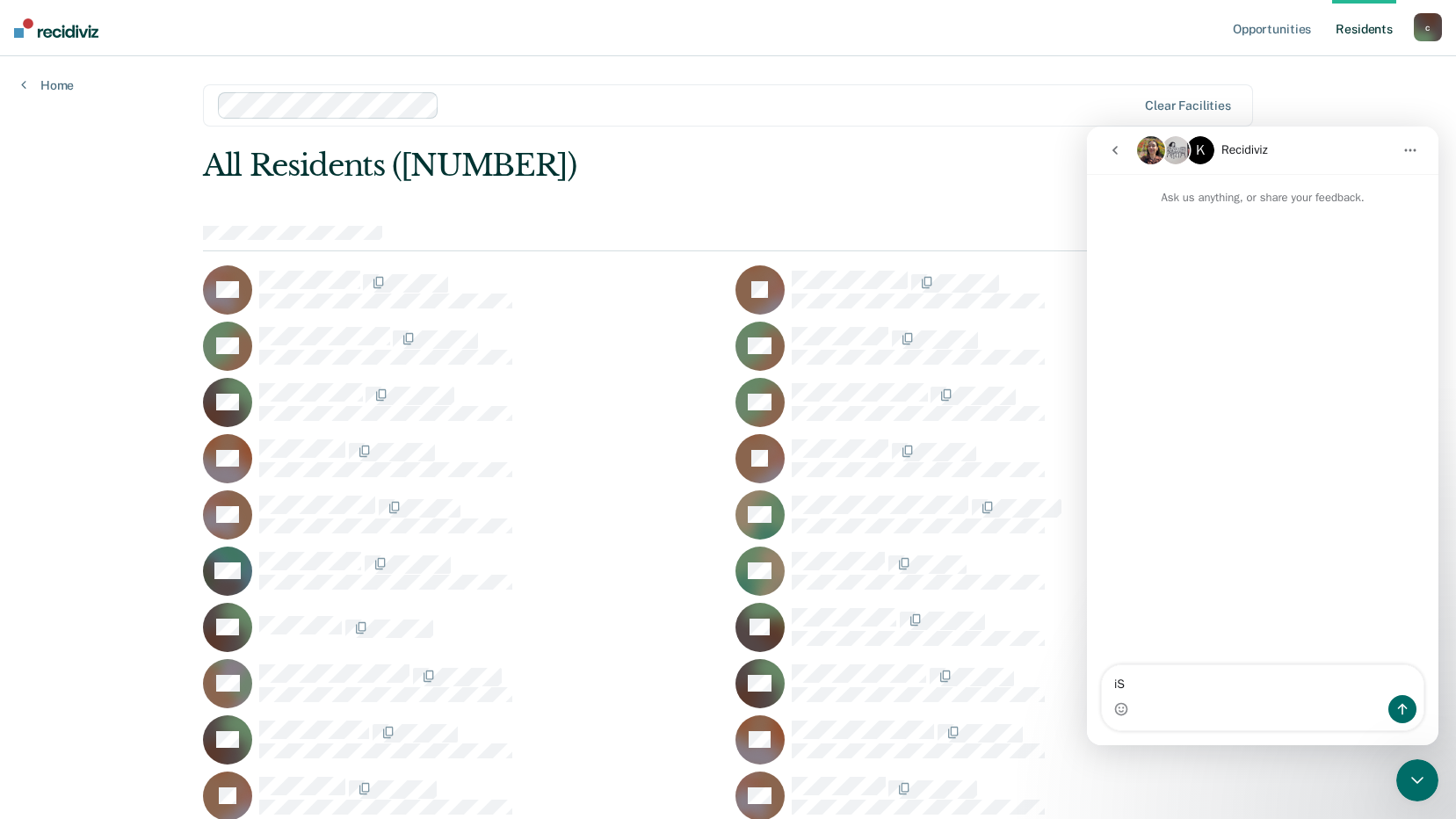 type on "i" 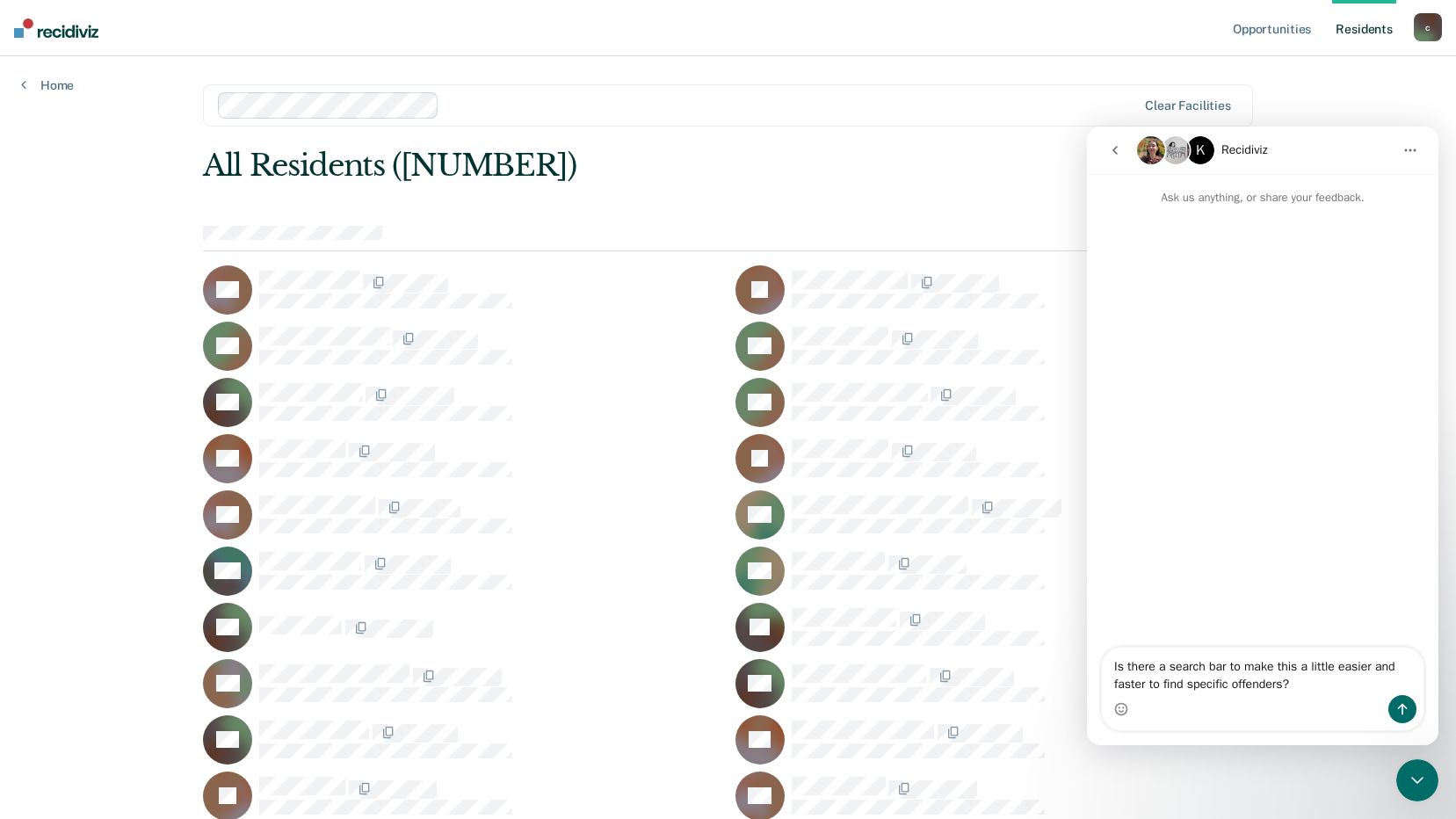 type on "Is there a search bar to make this a little easier and faster to find specific offenders?" 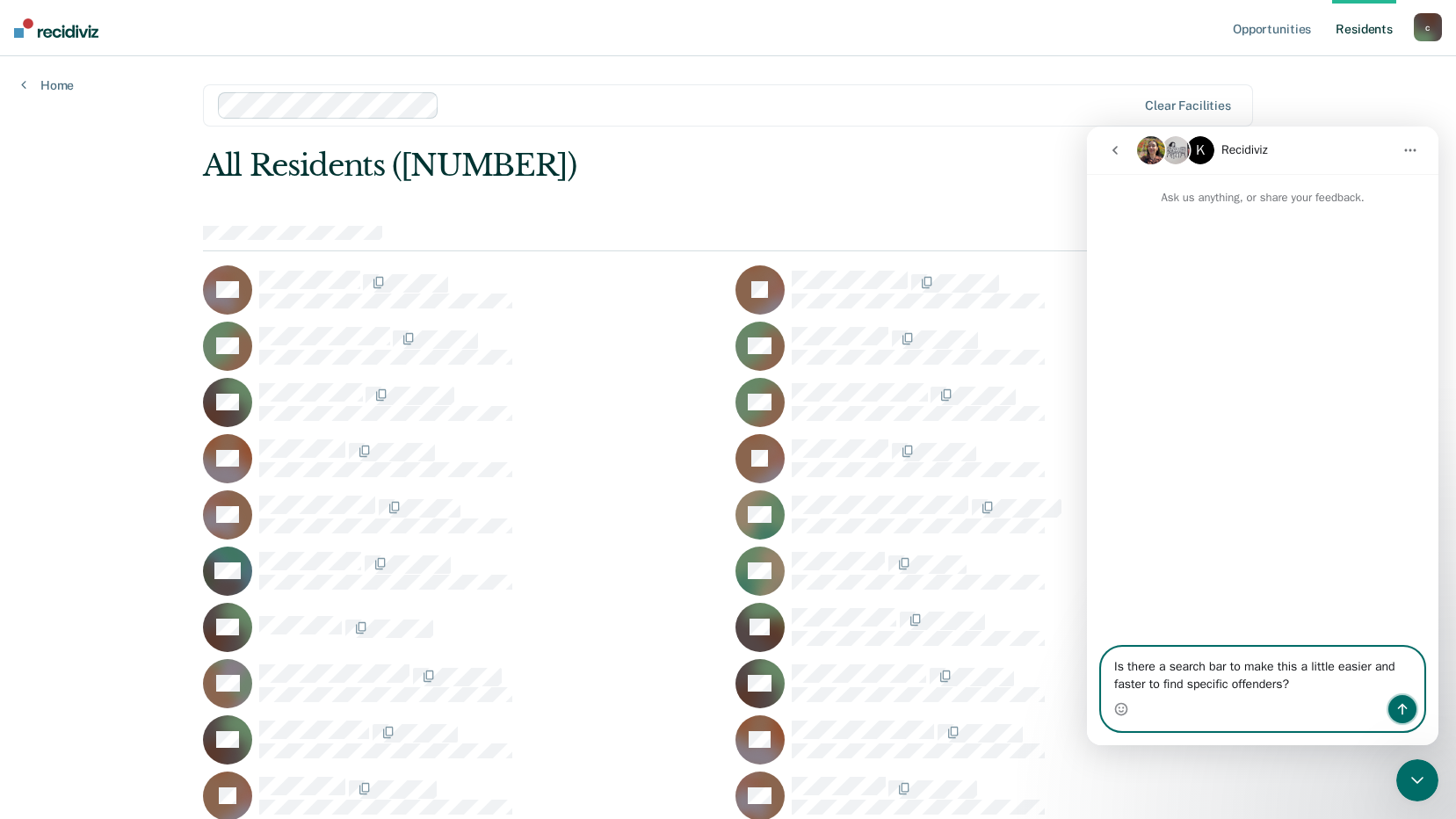click 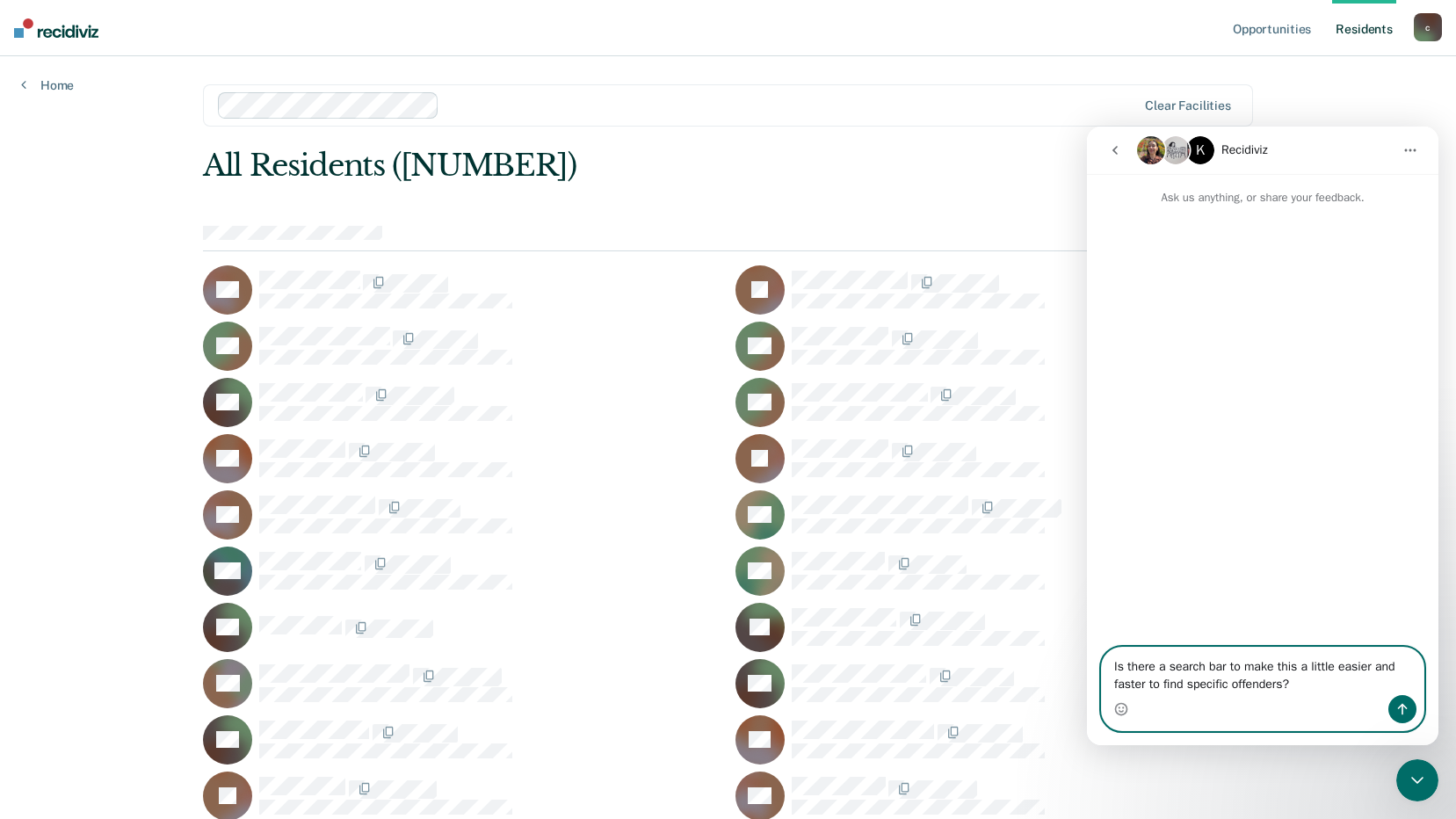 type 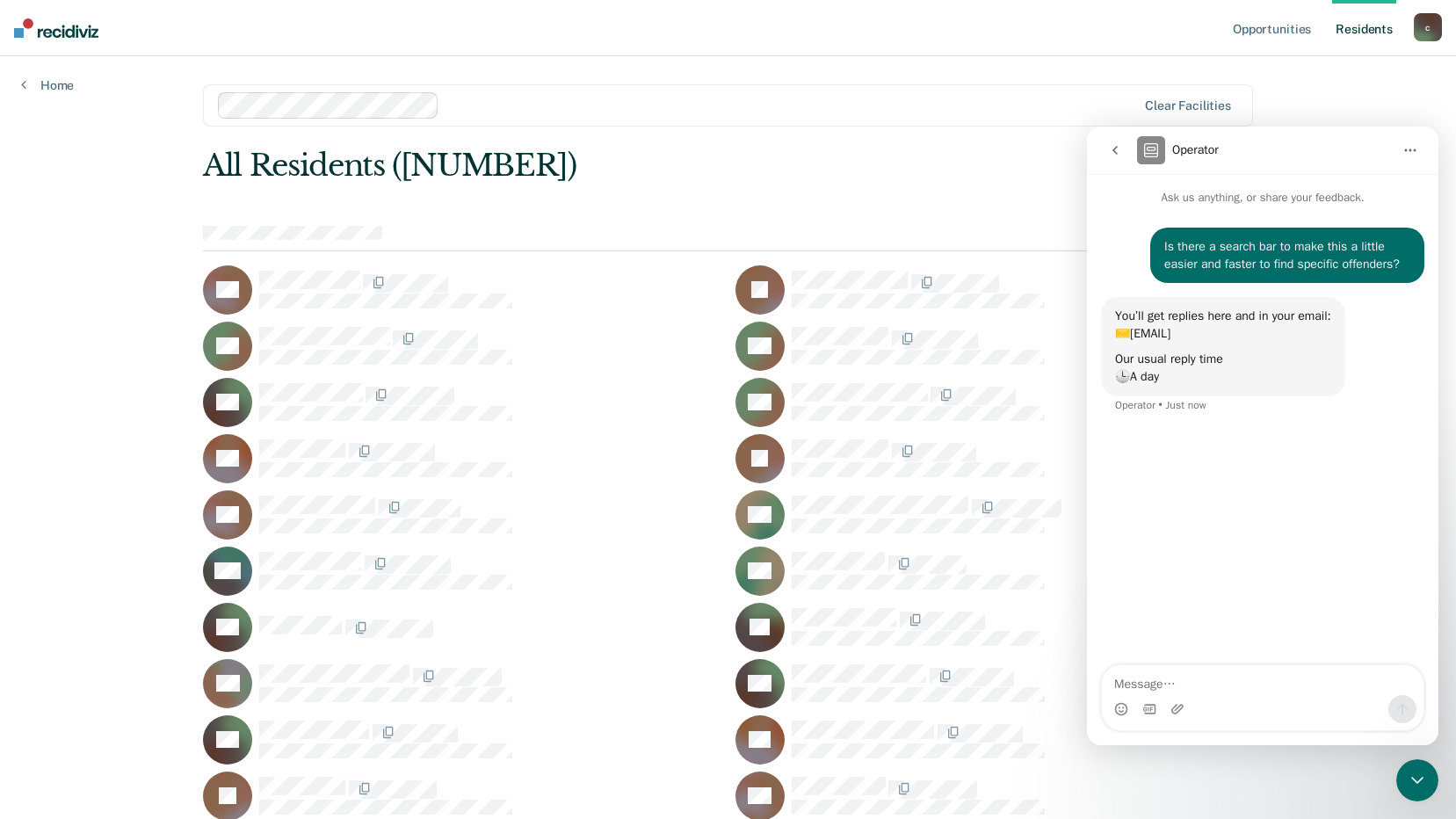 click on "All Residents ([NUMBER]) RA   JA   CA   CA   DA   CA   BA   JA   RA   GA   MA   OA   DA   TA   AA   DA   DA   BA   JA   RA   WA   DA   EA   JA   CA   DA   DA   AA   DA   JA   NA   OA   PA   AA   CA   DA   RA   SA   LA   LA   SA   JA   BA   HA   LA   JA   HA   TA   BA   DA   JA   CA   TA   BA   CA   JA   DA   TA   RA   DA   JA   RA   CA   BA   SB   HB   MB   RB   RB   MB   MB   RB   CB   LB   BB   CB   RB   CB   LB   DB   JB   CB   DB   JB   DB   DB   AB   DB   KB   CB   GB   RB   JB   DB   WB   MB   MB   BB   TB   MB   PB   DB   DB   JB   JB   JB   GB   RB   CB   MB   WB   JB   RB   DB   AB   WB   LB   TB   DB   JB   JB   MB   BB   CB   JB   RB   GB   NB   JB   LB   LB   CB   SB   CB   JB   DB   JB   RB   DB   CB   JB" at bounding box center [728, 33891] 